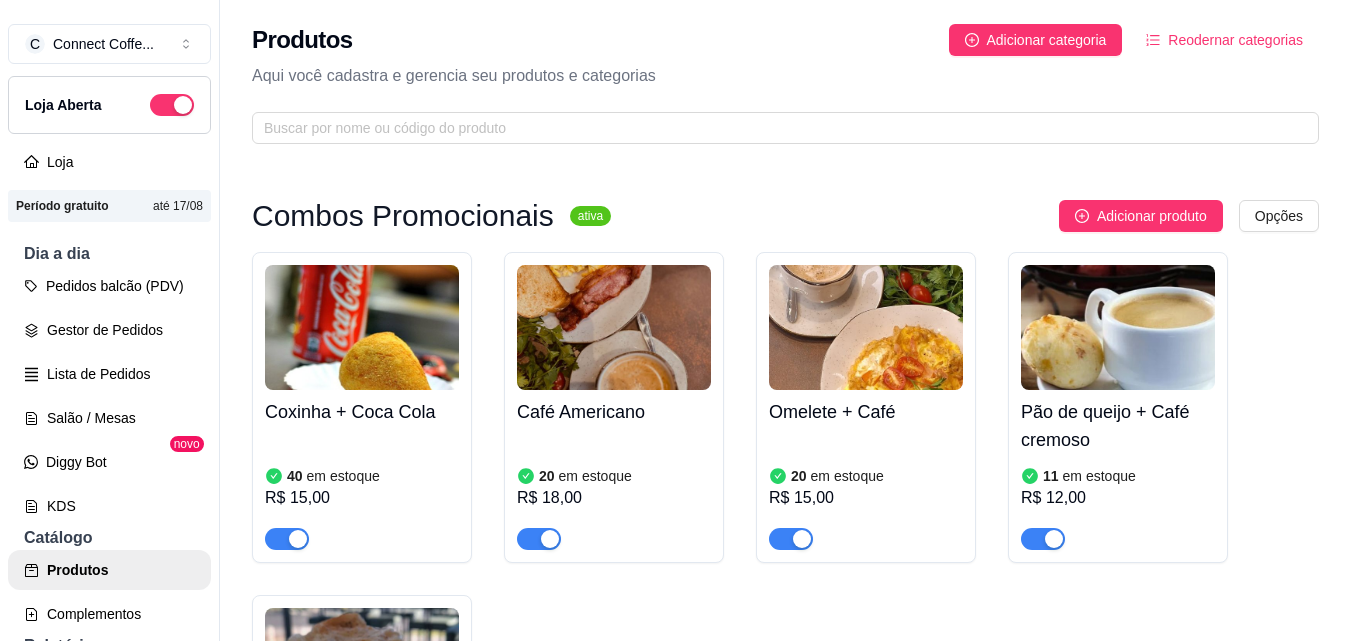 click at bounding box center [362, 327] 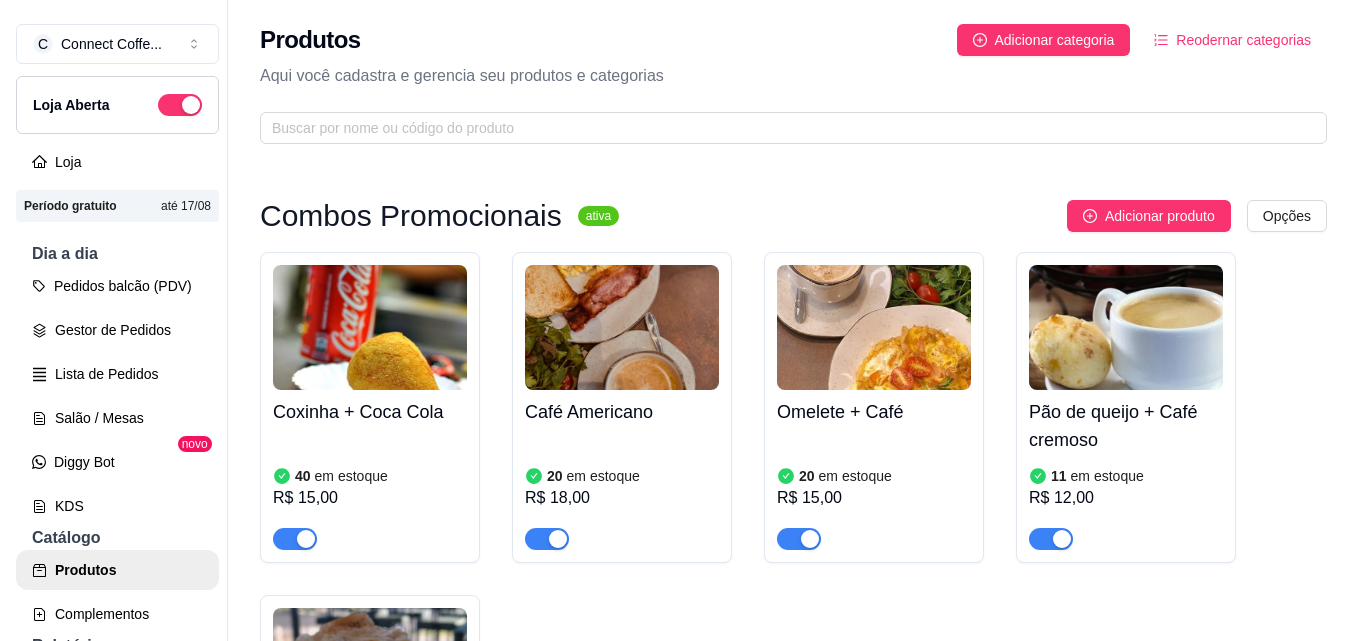 scroll, scrollTop: 0, scrollLeft: 0, axis: both 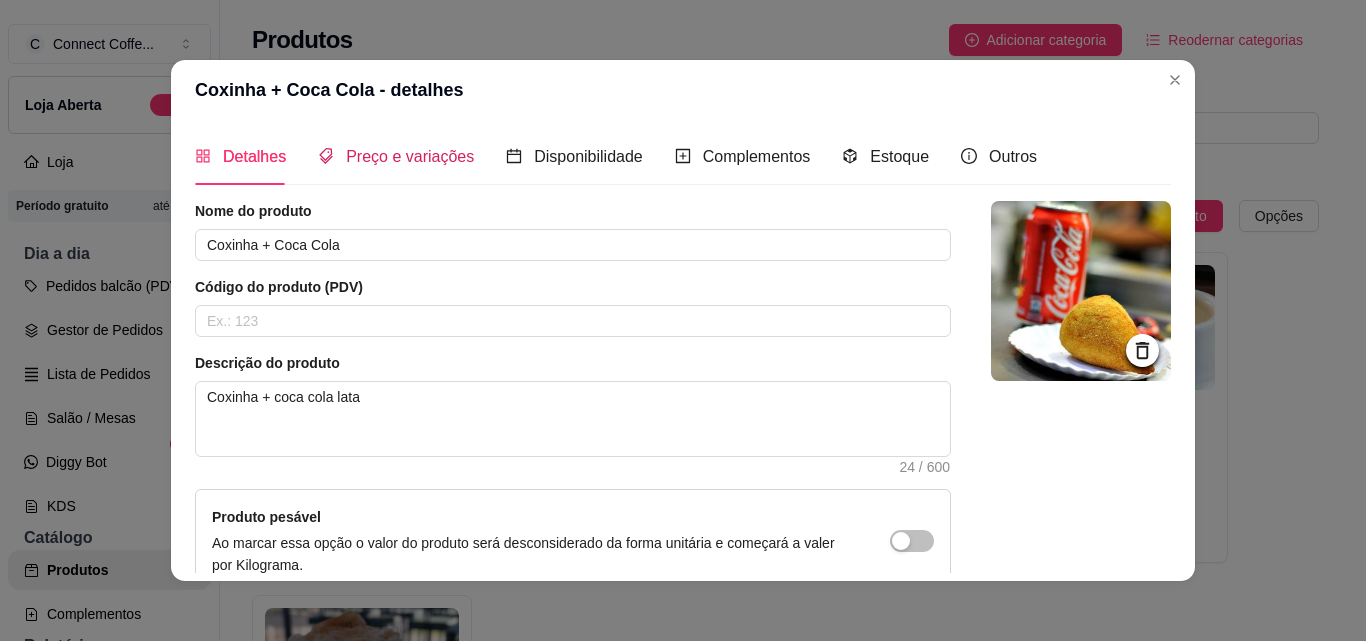click on "Preço e variações" at bounding box center (410, 156) 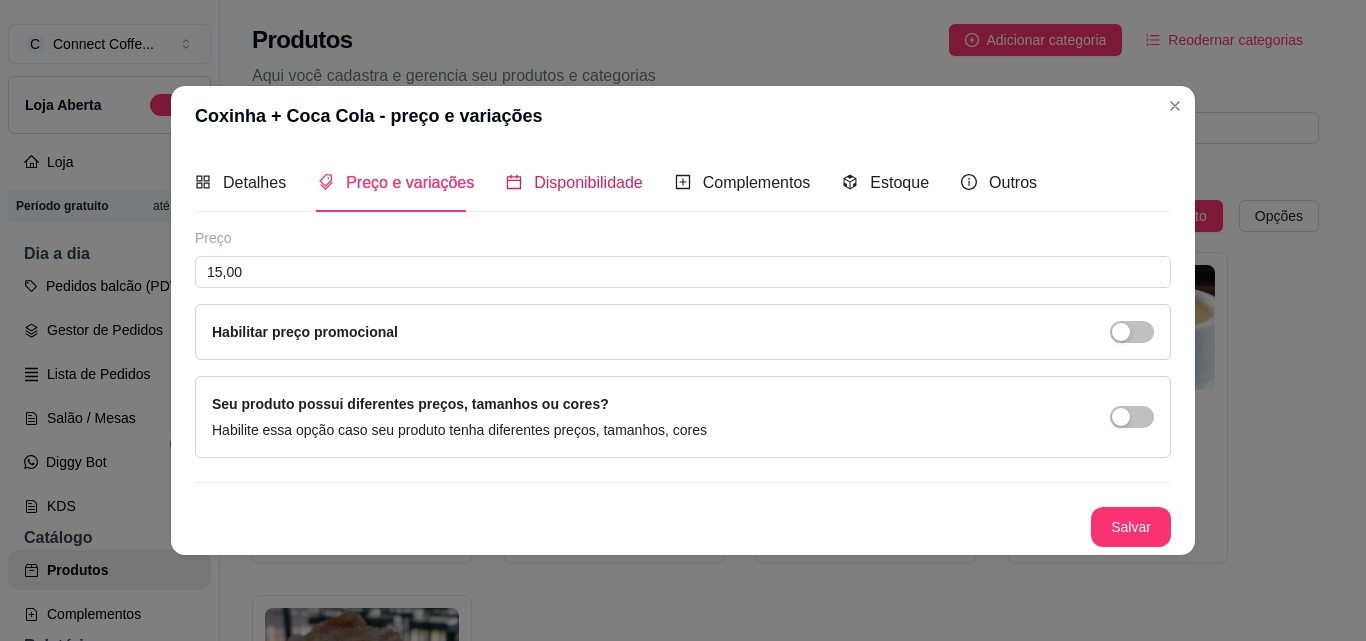 click on "Disponibilidade" at bounding box center (588, 182) 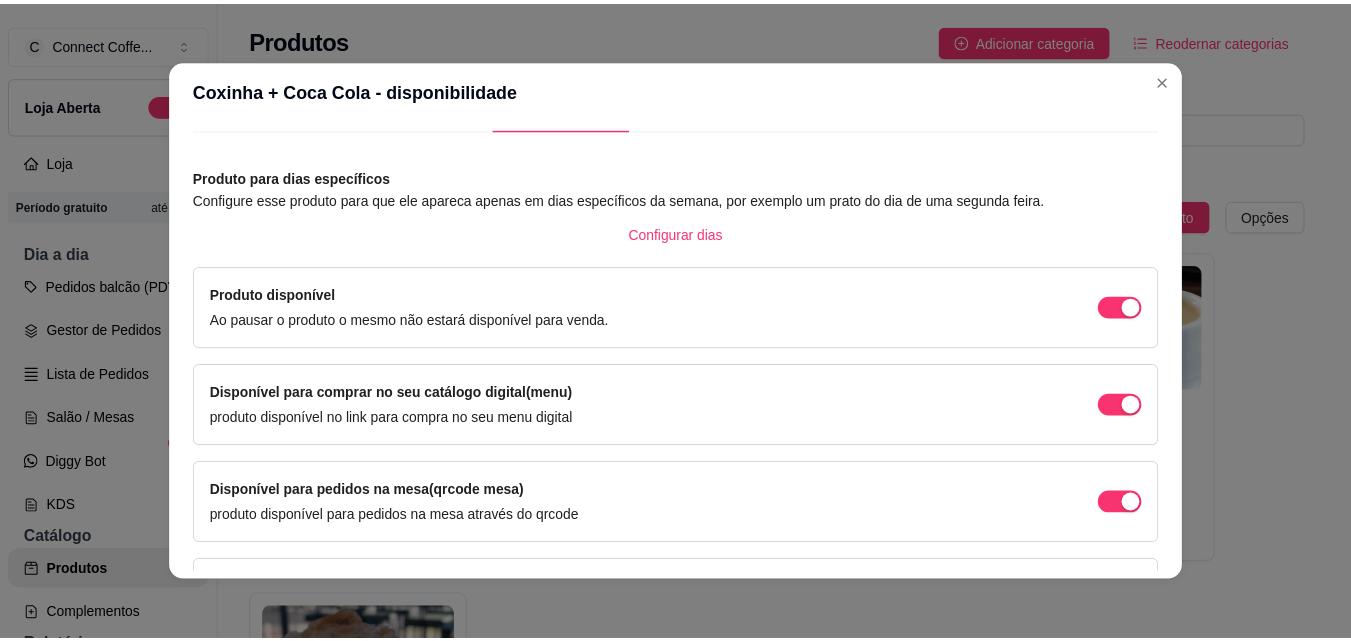scroll, scrollTop: 0, scrollLeft: 0, axis: both 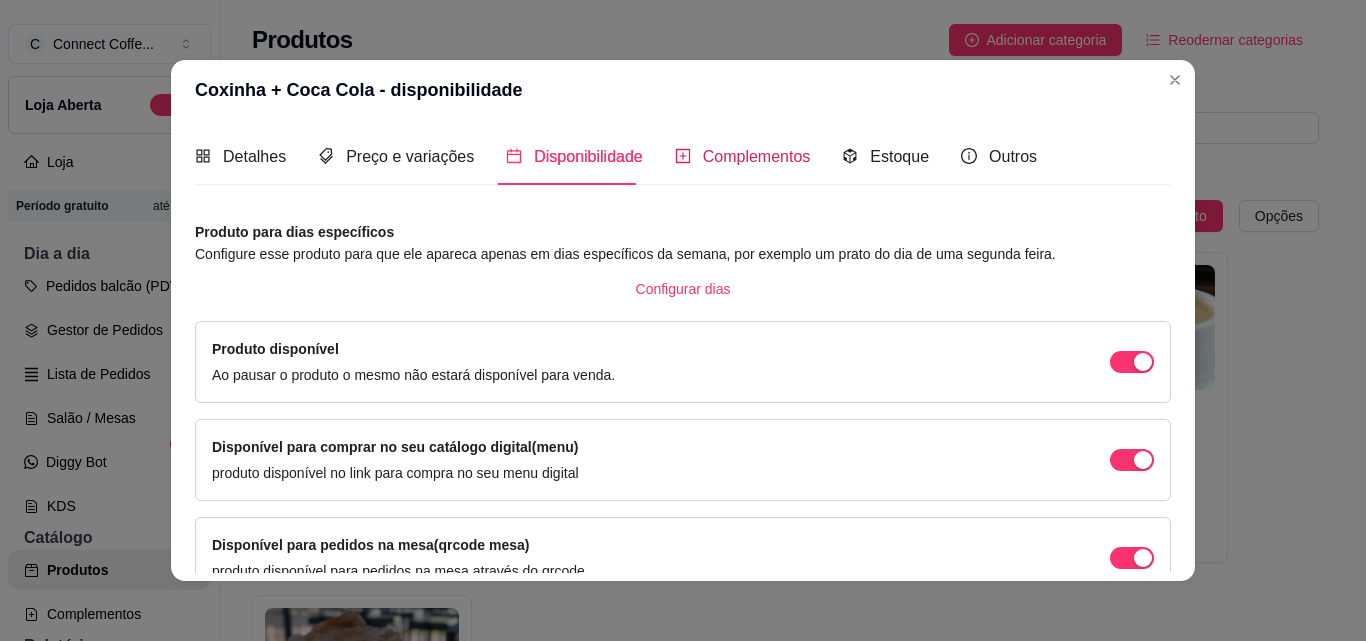 click on "Complementos" at bounding box center [757, 156] 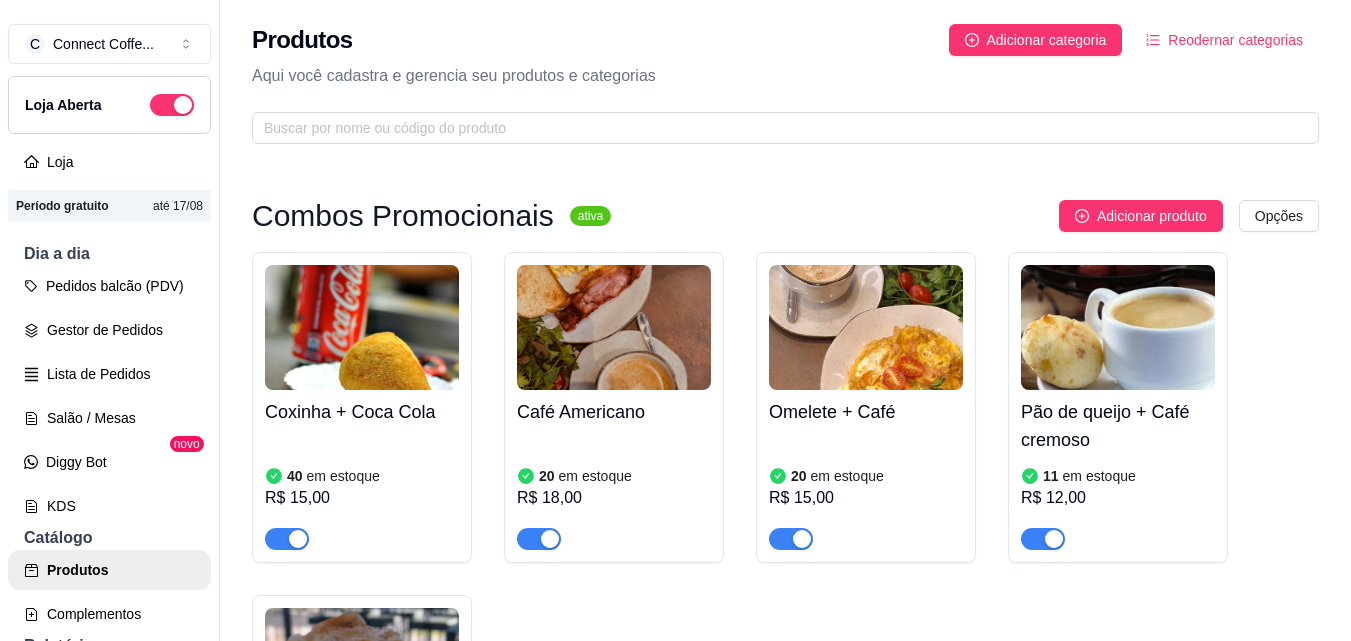 click on "Combos Promocionais ativa Adicionar produto Opções Coxinha + Coca Cola   40 em estoque R$ 15,00 Café Americano   20 em estoque R$ 18,00 Omelete + Café   20 em estoque R$ 15,00 Pão de queijo + Café cremoso   11 em estoque R$ 12,00 Misto quente + café   19 em estoque R$ 12,50 Salgados  ativa Adicionar produto Opções Pão de queijo   11 em estoque R$ 3,99 Coxinha   40 em estoque R$ 6,50 Bolinho de costela   12 em estoque R$ 12,00 Bolinho de carne   2 em estoque R$ 12,00 Bauru   48 em estoque R$ 8,50 Doguinho   15 em estoque R$ 9,00 Empada de frango   29 em estoque R$ 9,00 Espetinho de frango   23 em estoque R$ 10,00 Folhado de Frango   5 em estoque R$ 9,00 Folhado de carne   2 em estoque R$ 9,00 Prato Americano   10 em estoque R$ 15,00 Misto quente   6 em estoque R$ 10,00 Omelete   10 em estoque R$ 12,00 Pão de batata   18 em estoque R$ 9,00 Pastel frito - carne   22 em estoque R$ 10,00 Pastel frito - Frango   16 em estoque R$ 10,00 Pastel frito - Pizza   18 em estoque R$ 10,00" at bounding box center [785, 6083] 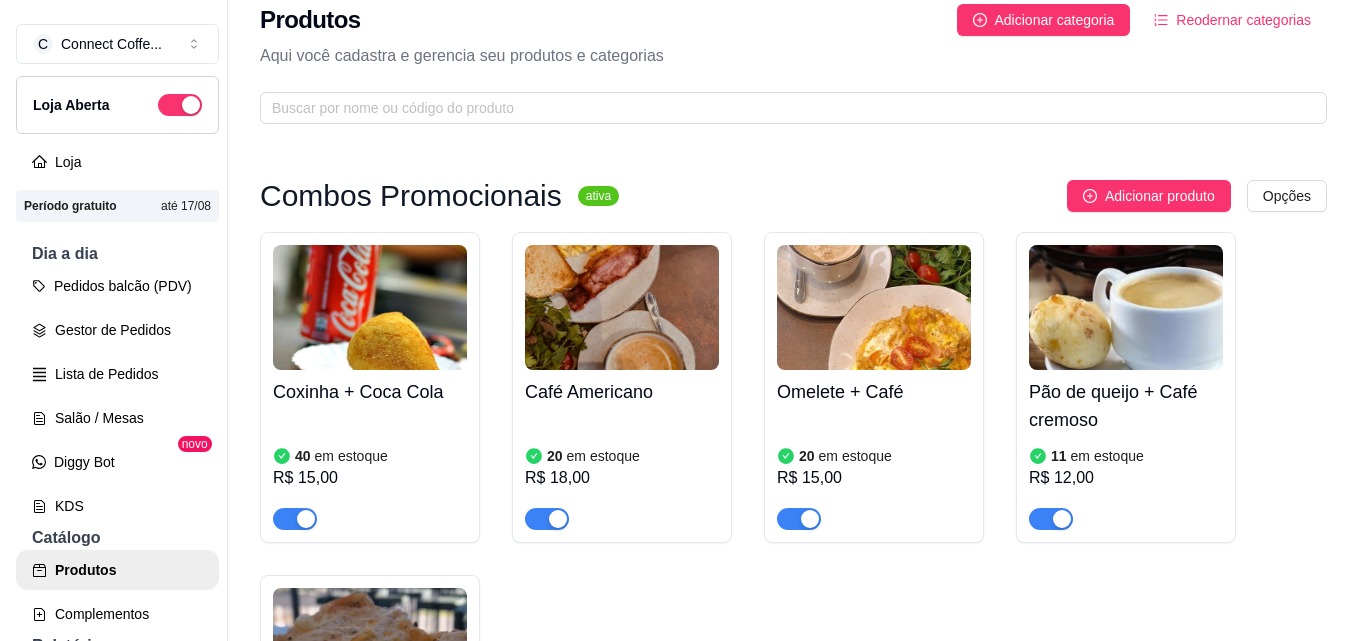scroll, scrollTop: 0, scrollLeft: 0, axis: both 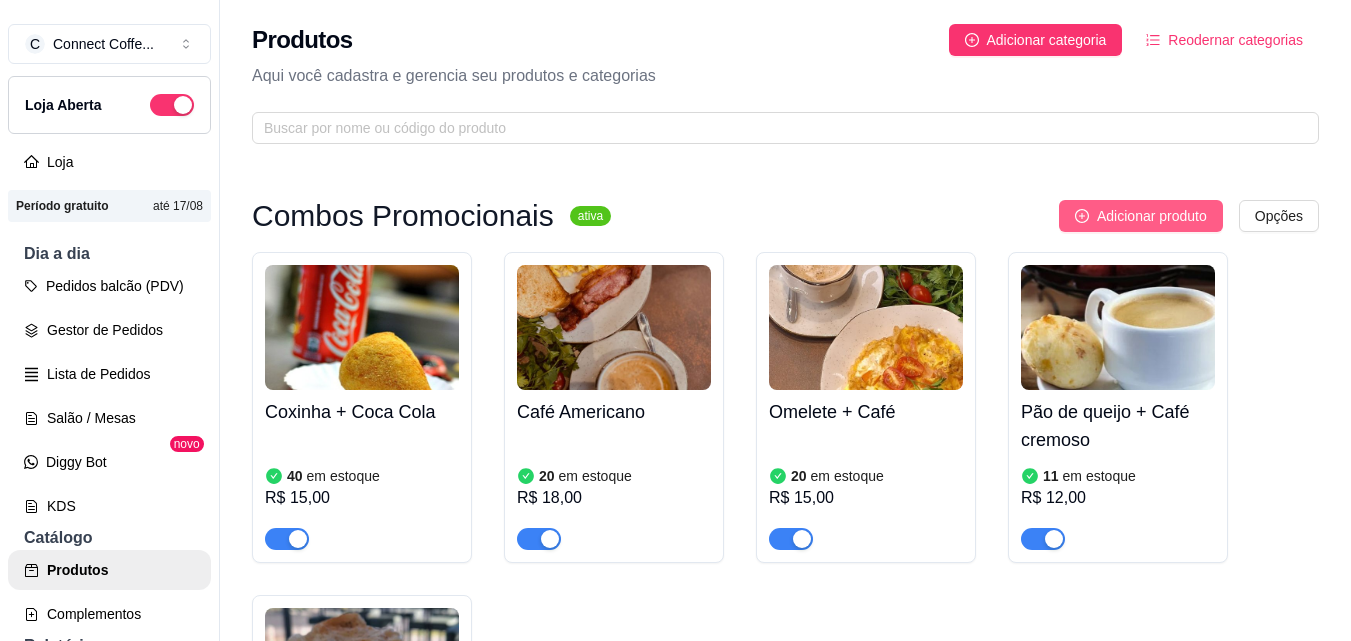 click on "Adicionar produto" at bounding box center (1152, 216) 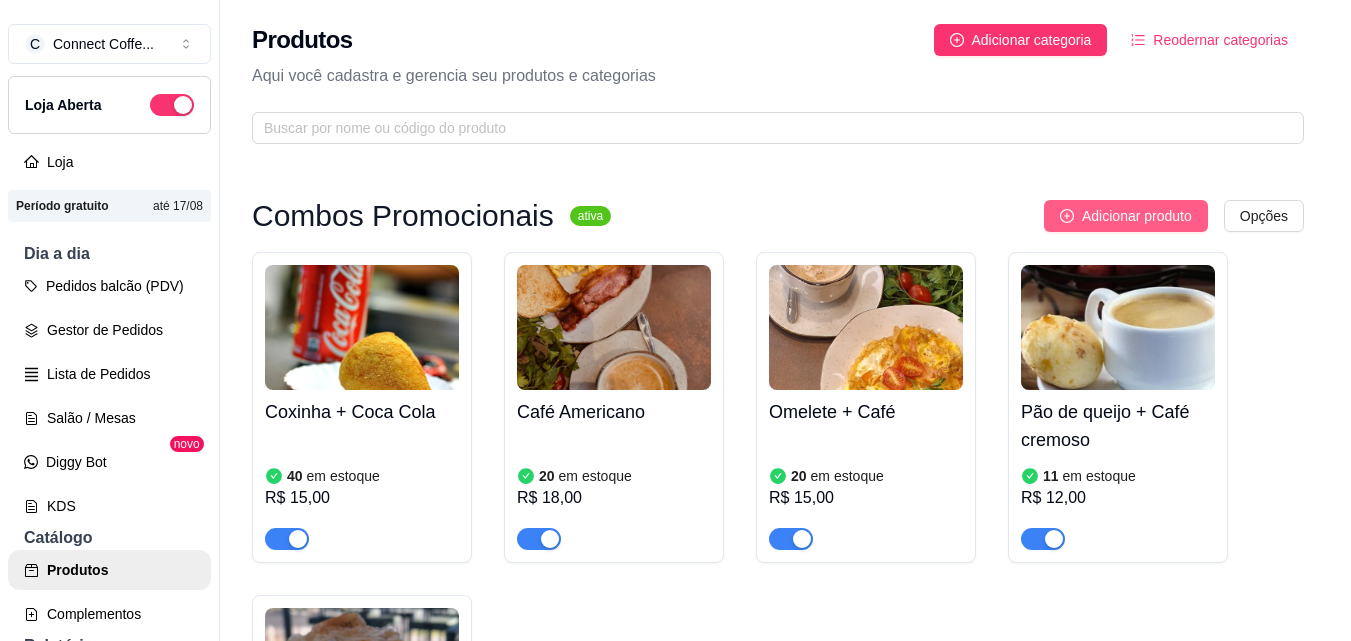 type 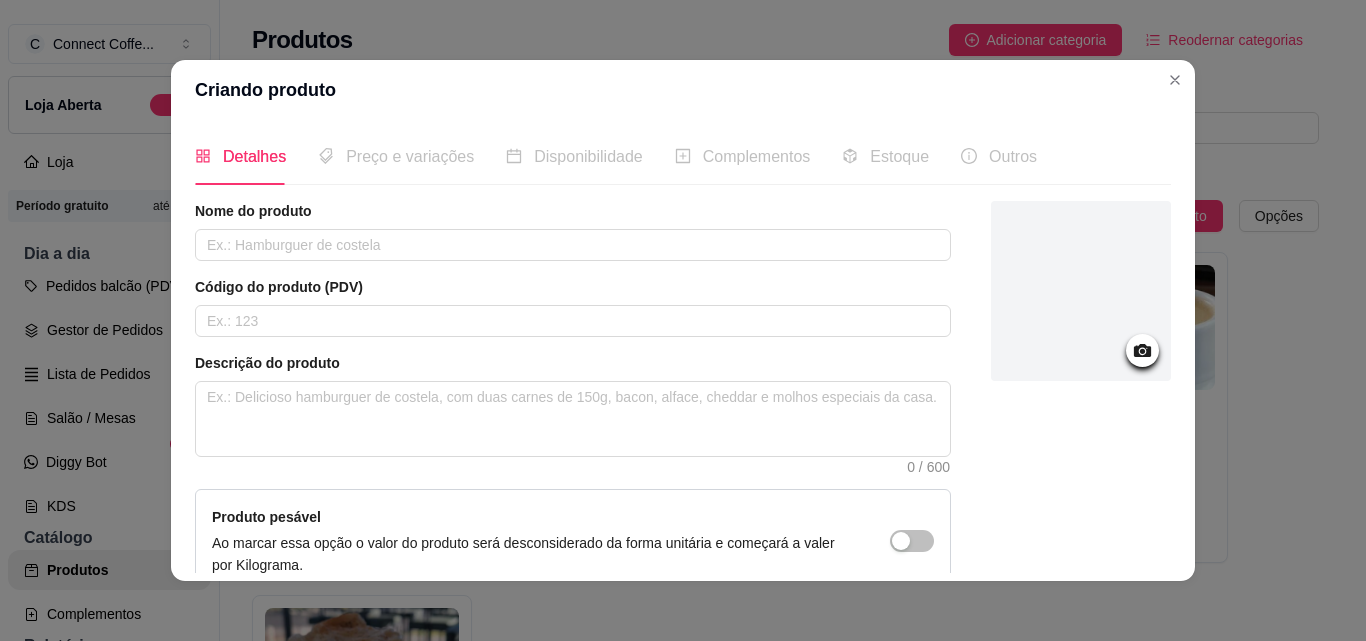 click 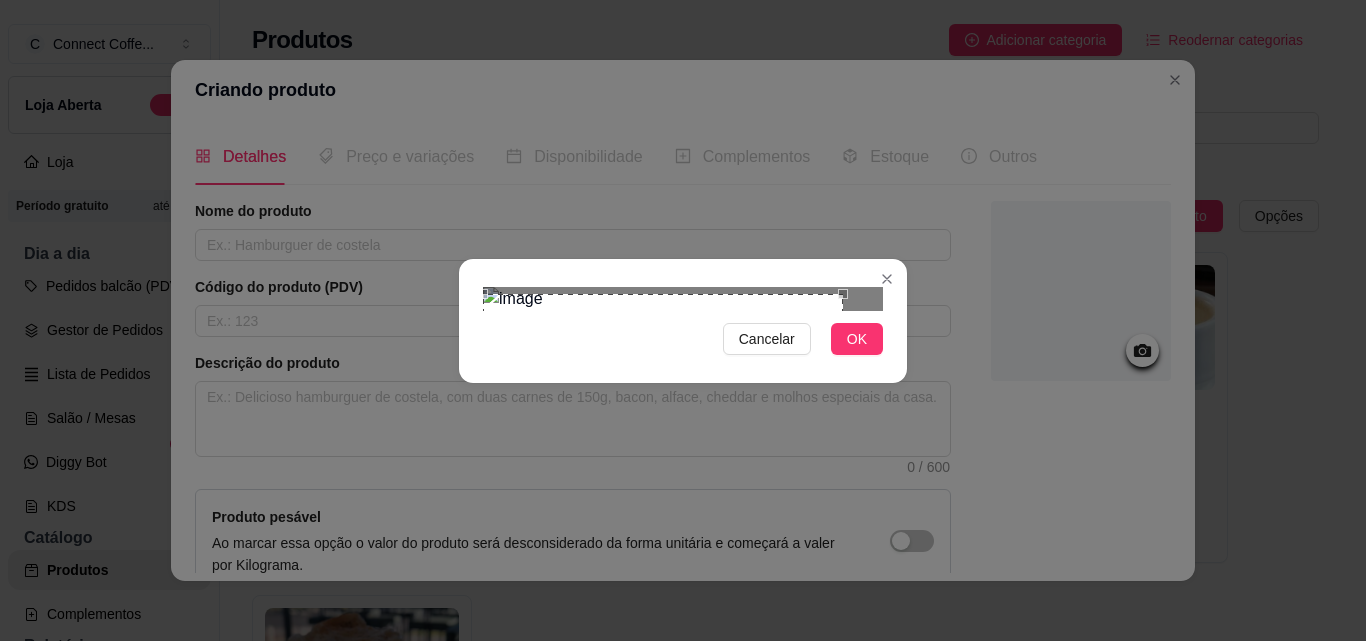 click at bounding box center (663, 395) 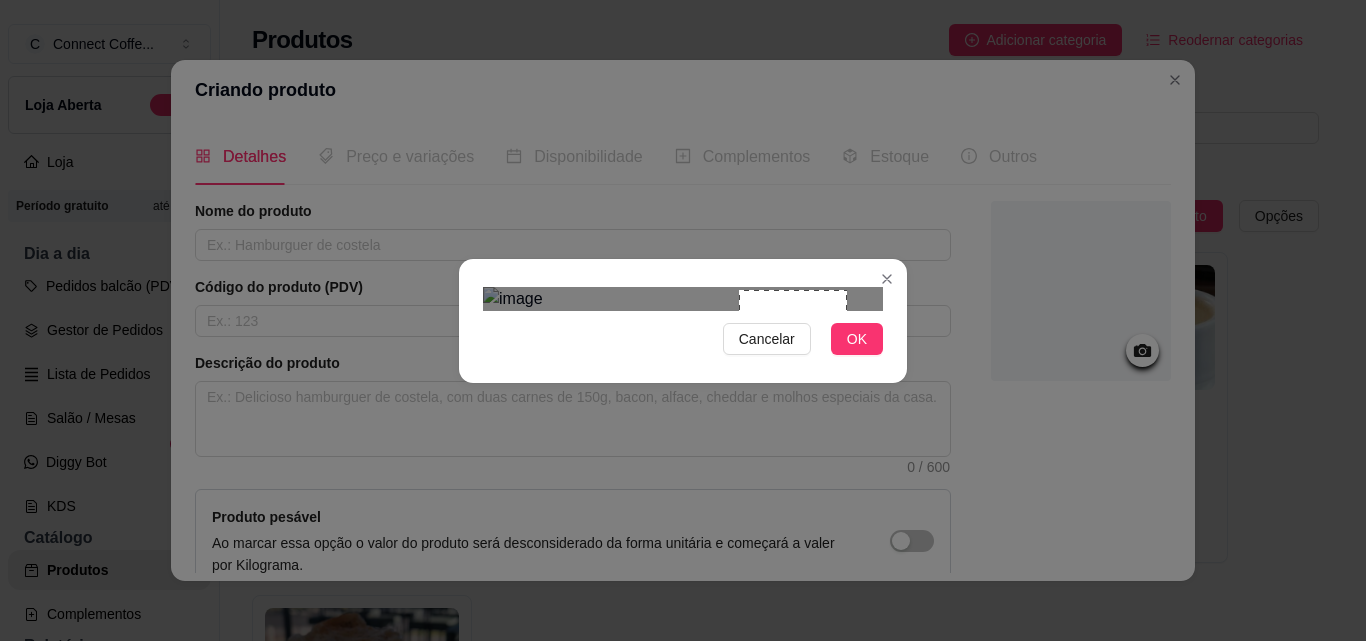 click at bounding box center (683, 299) 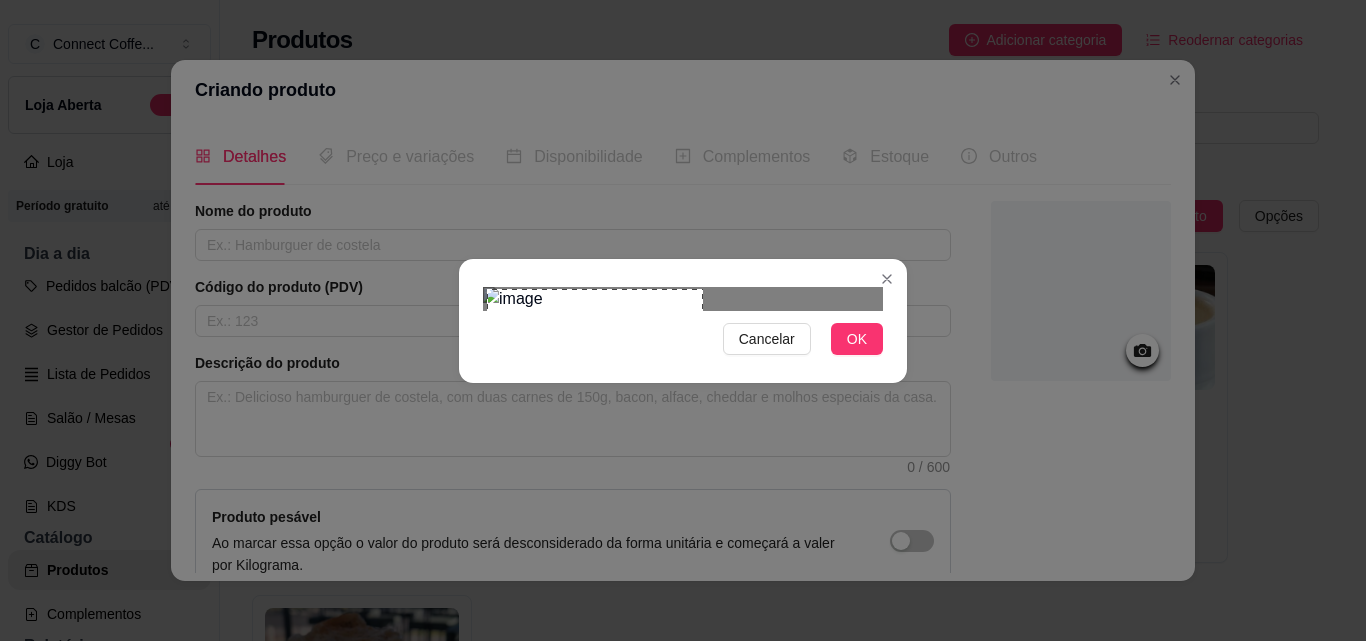click at bounding box center (683, 299) 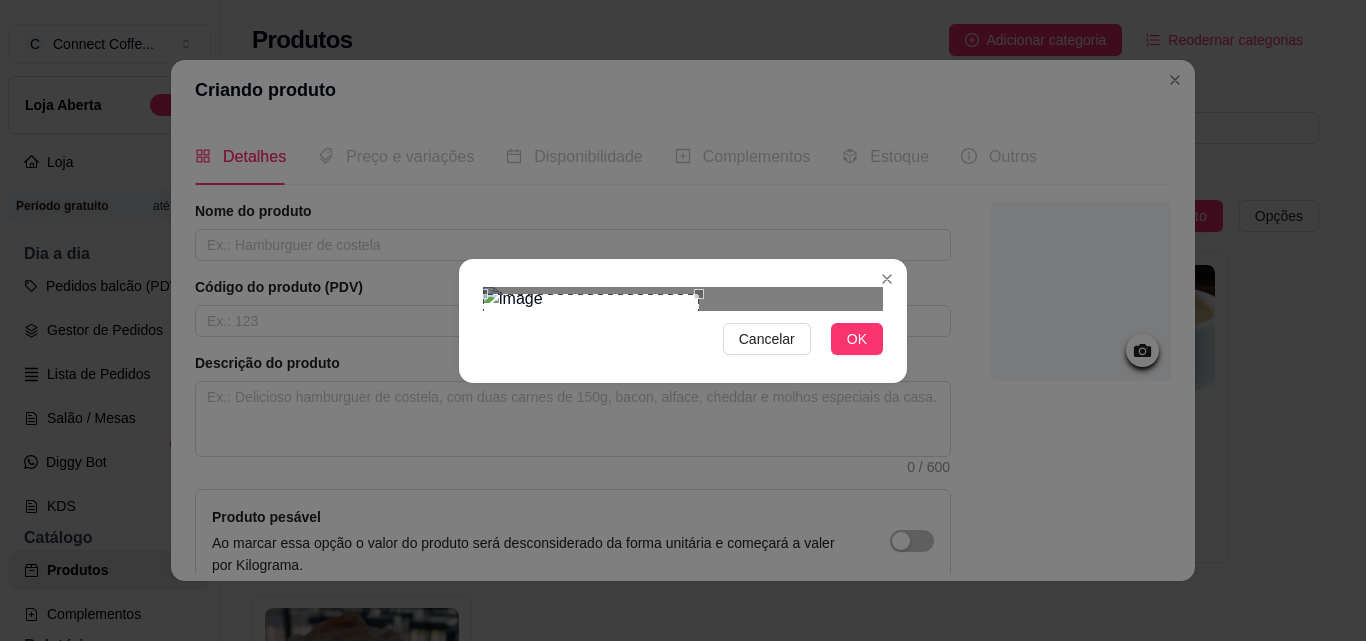 click at bounding box center [591, 402] 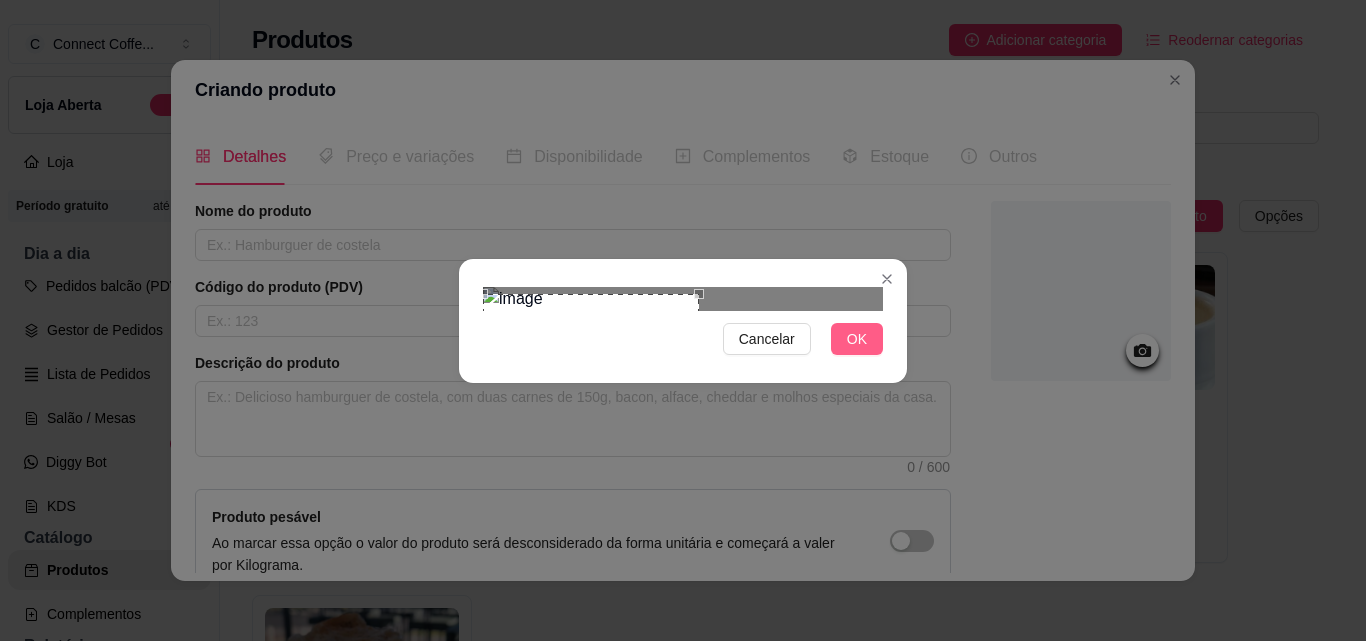 click on "OK" at bounding box center [857, 339] 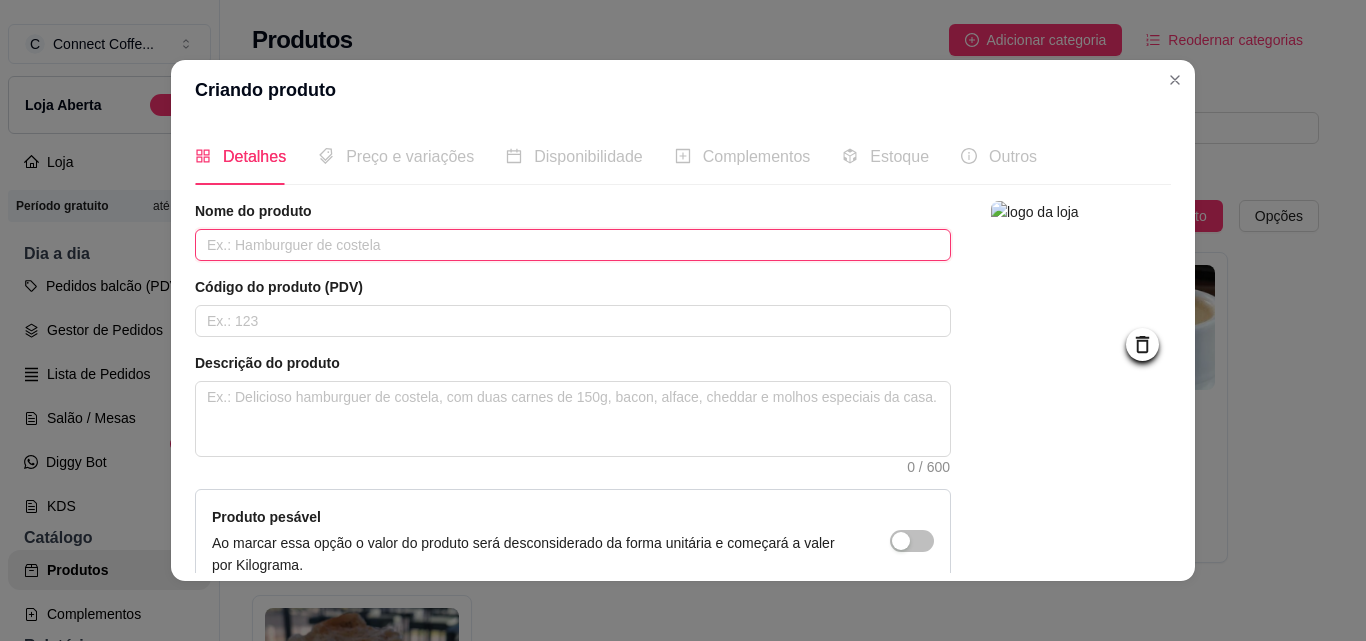 click at bounding box center [573, 245] 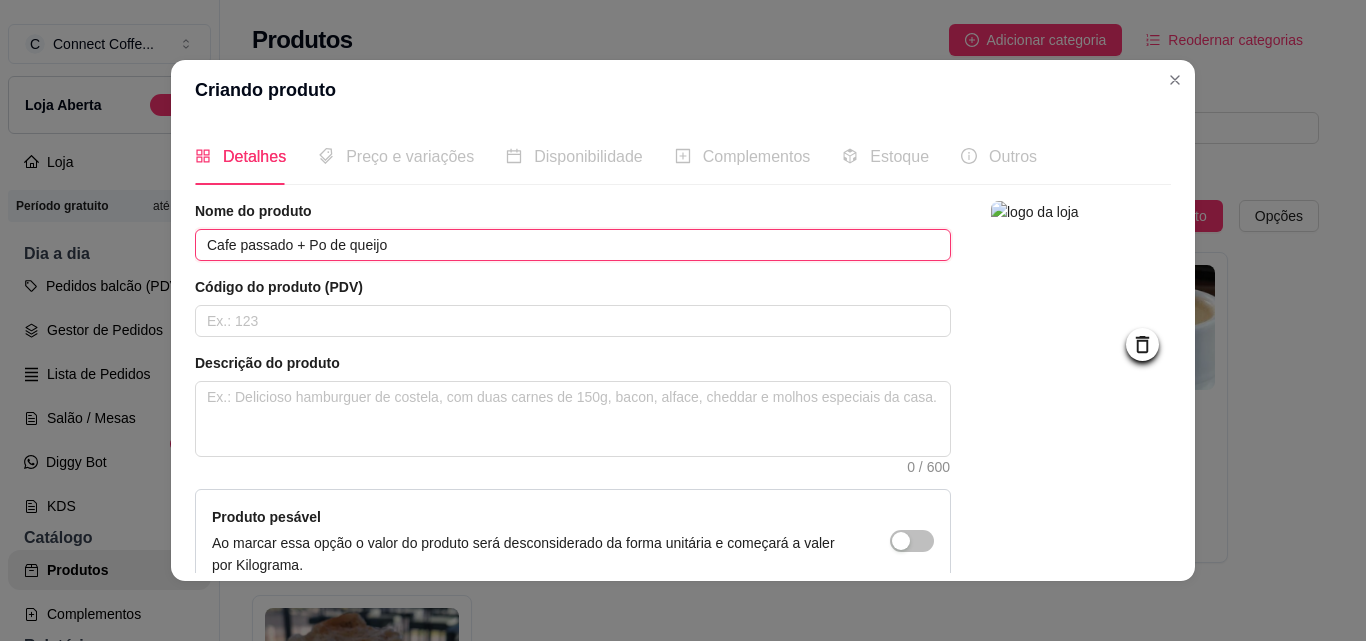 click on "Cafe passado + Po de queijo" at bounding box center (573, 245) 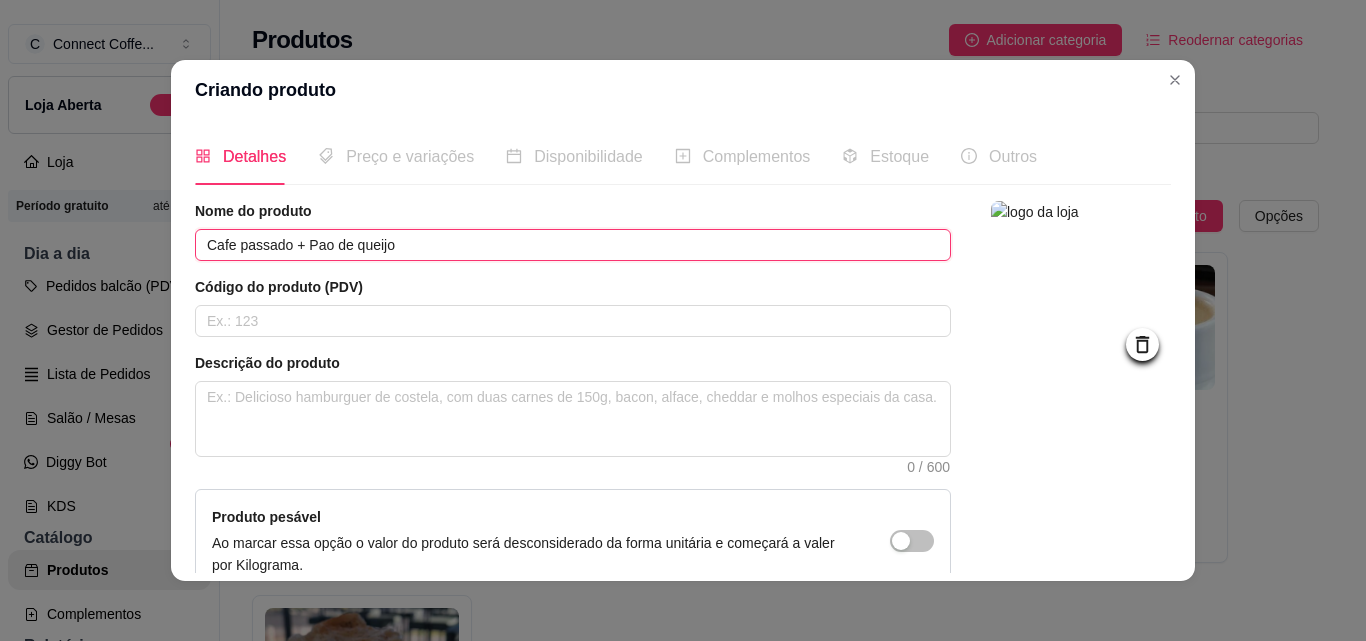 click on "Cafe passado + Pao de queijo" at bounding box center [573, 245] 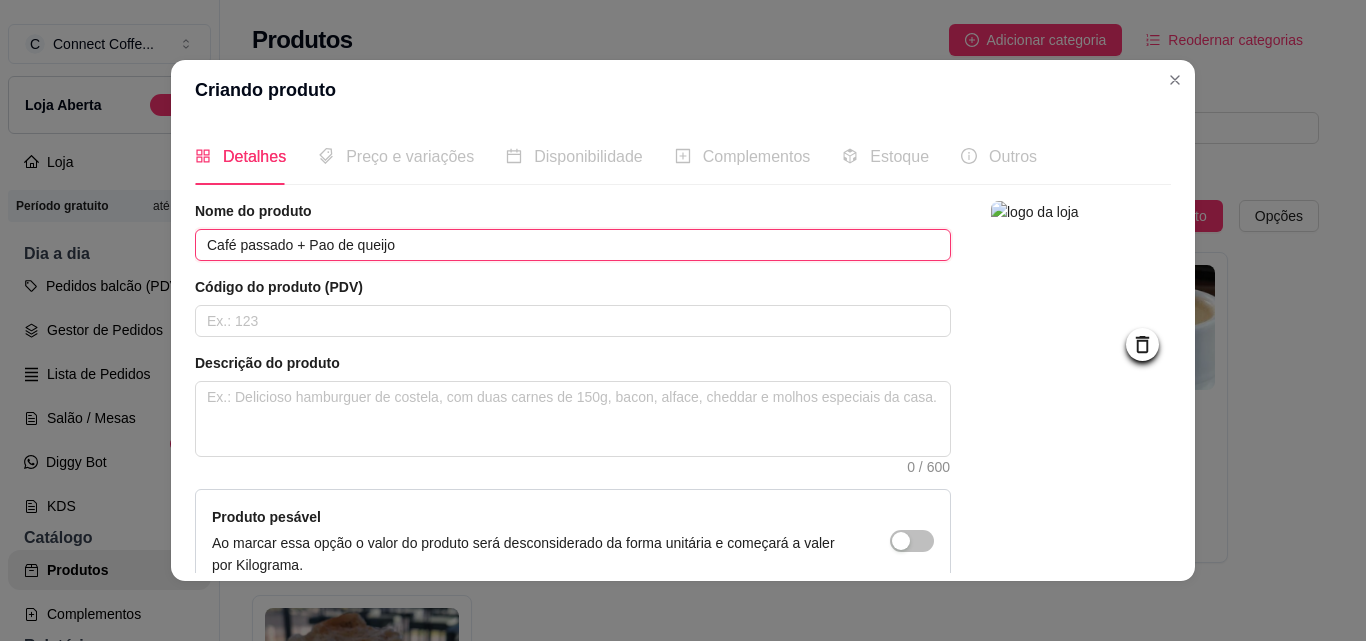click on "Café passado + Pao de queijo" at bounding box center (573, 245) 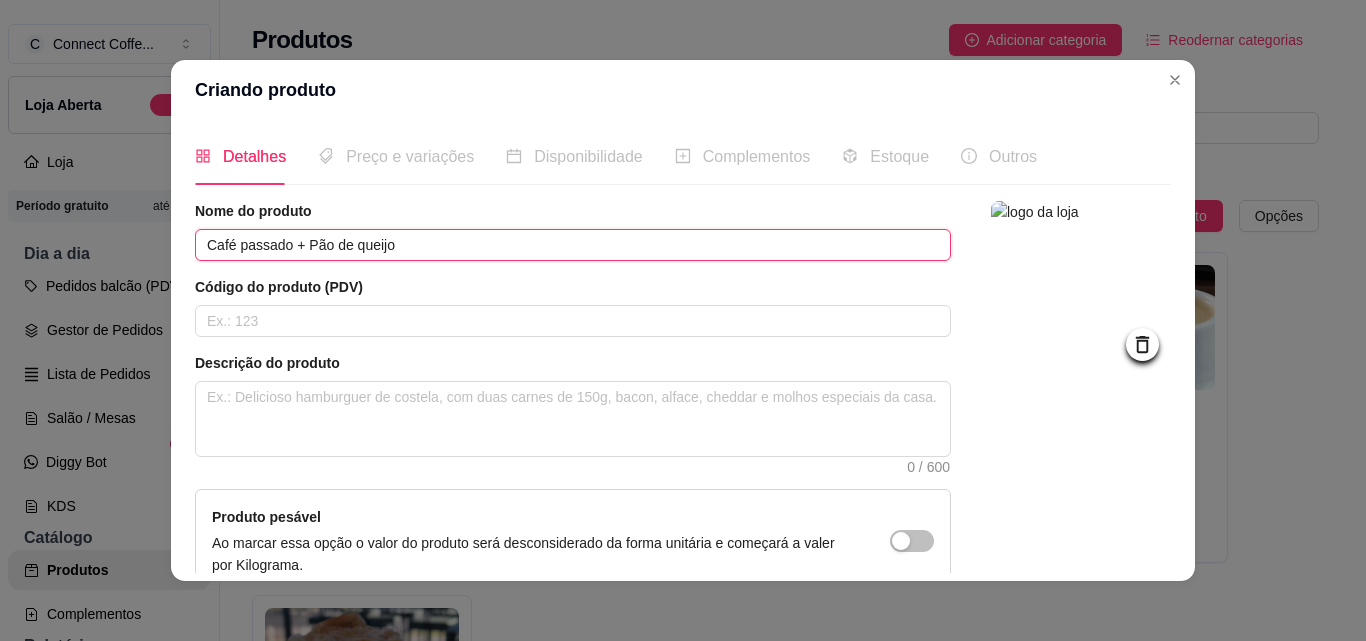 scroll, scrollTop: 207, scrollLeft: 0, axis: vertical 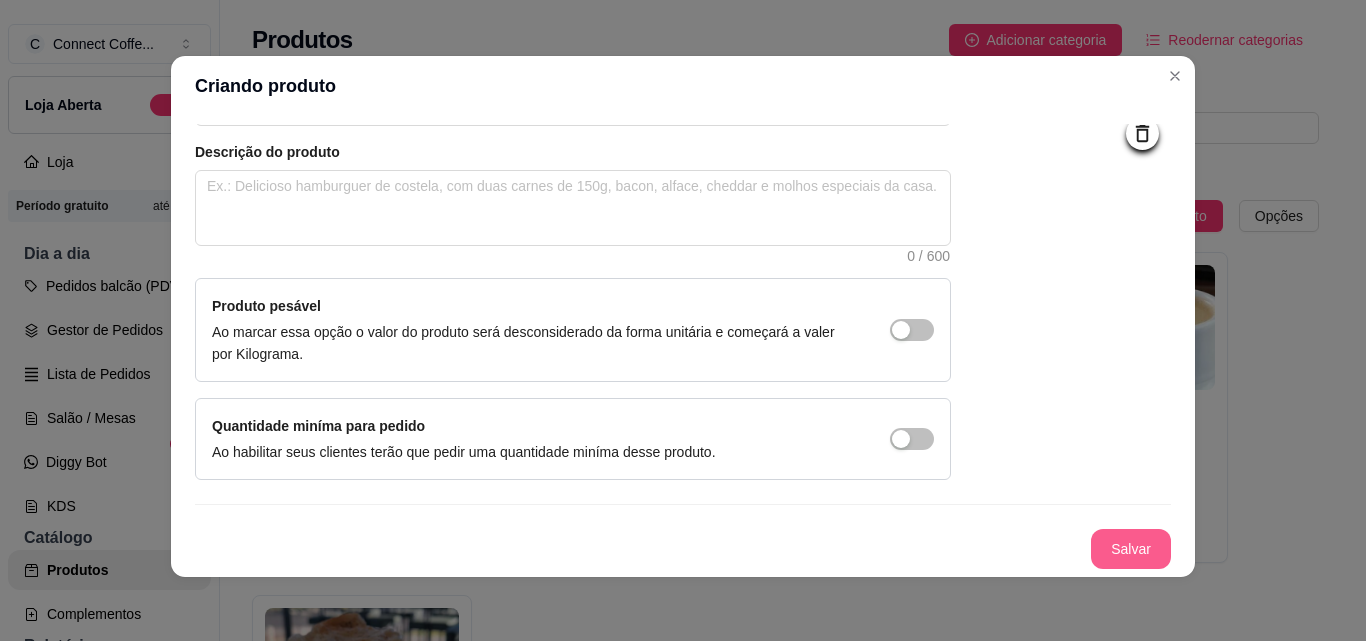type on "Café passado + Pão de queijo" 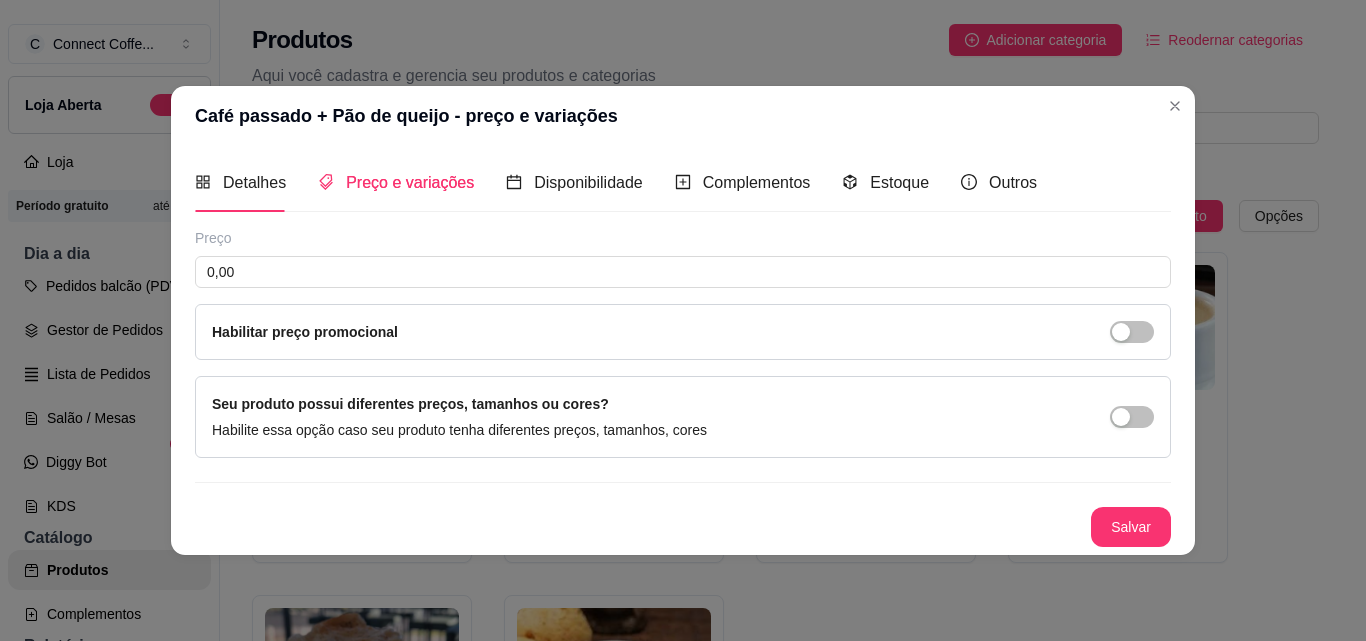 type 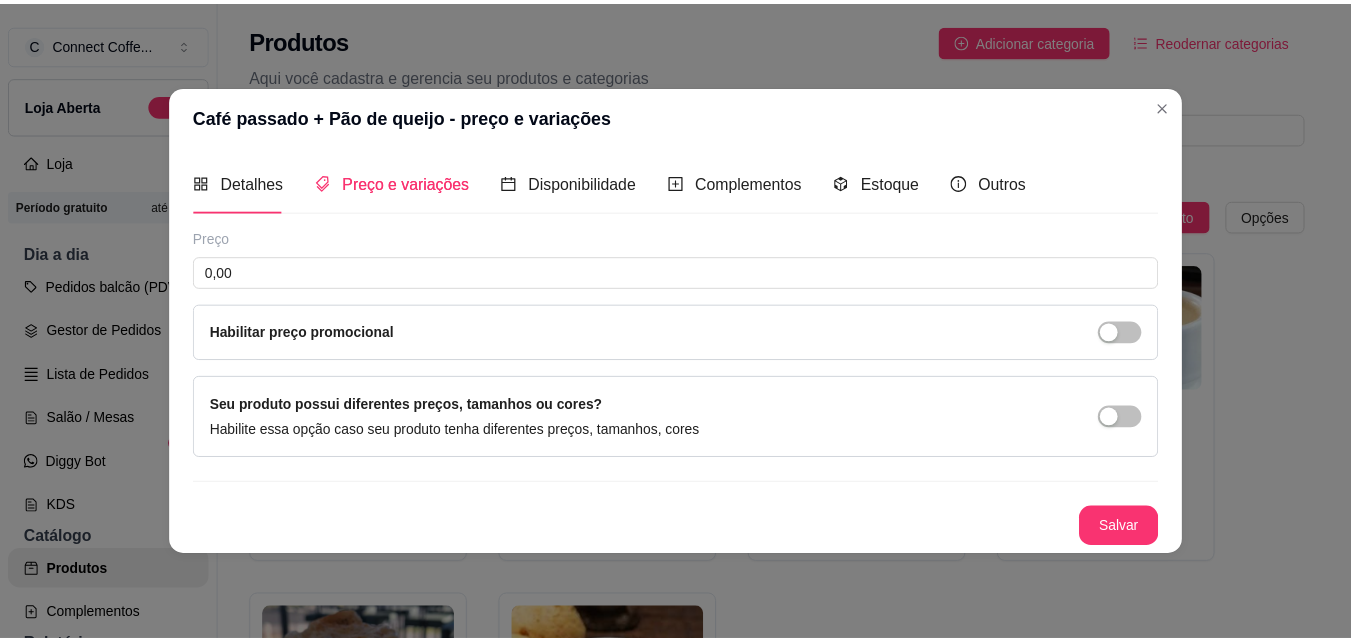 scroll, scrollTop: 0, scrollLeft: 0, axis: both 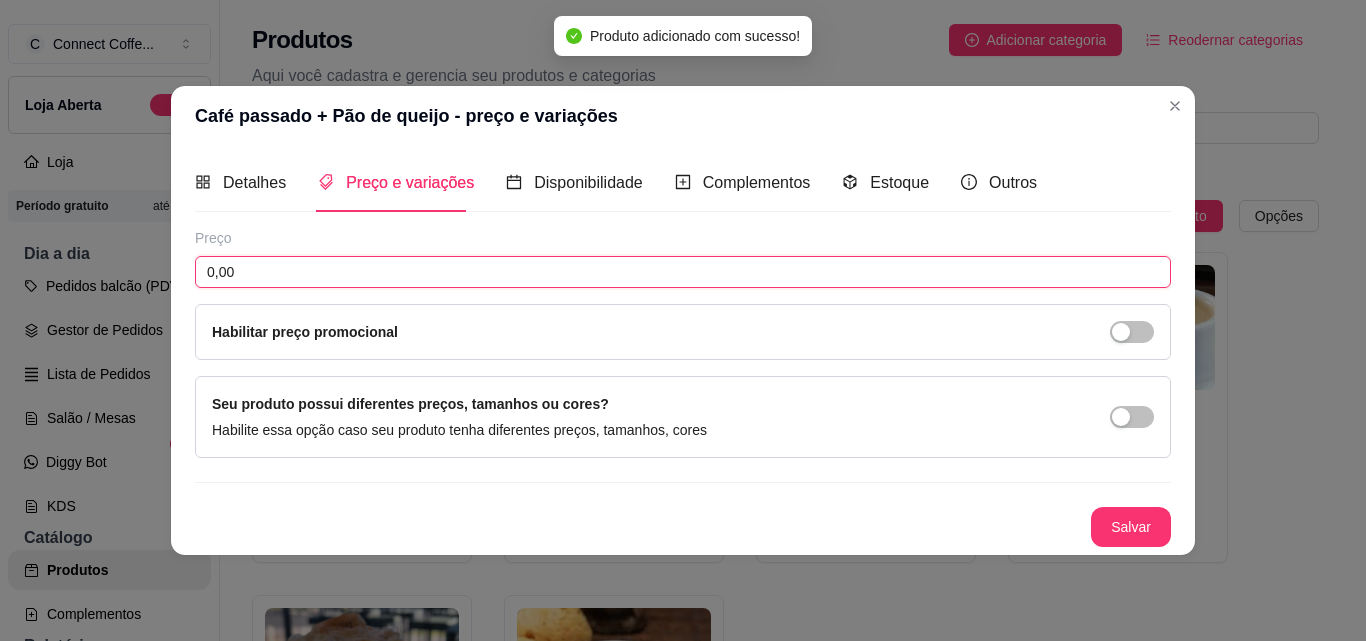click on "0,00" at bounding box center (683, 272) 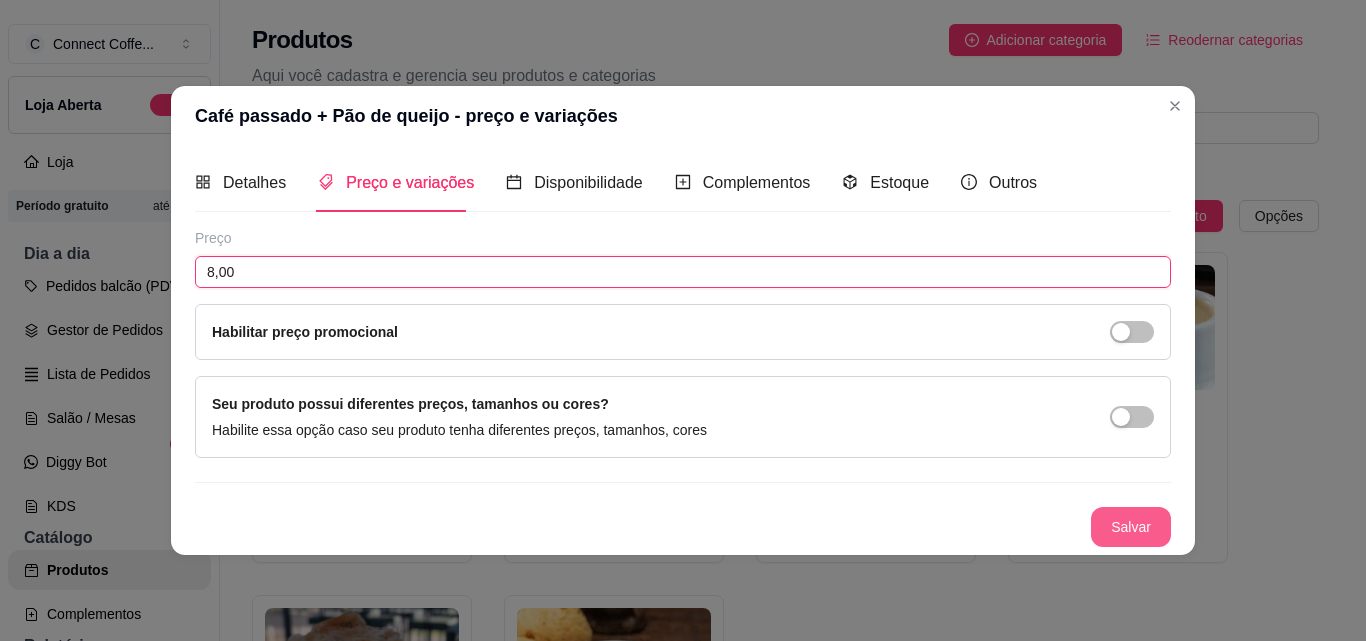 type on "8,00" 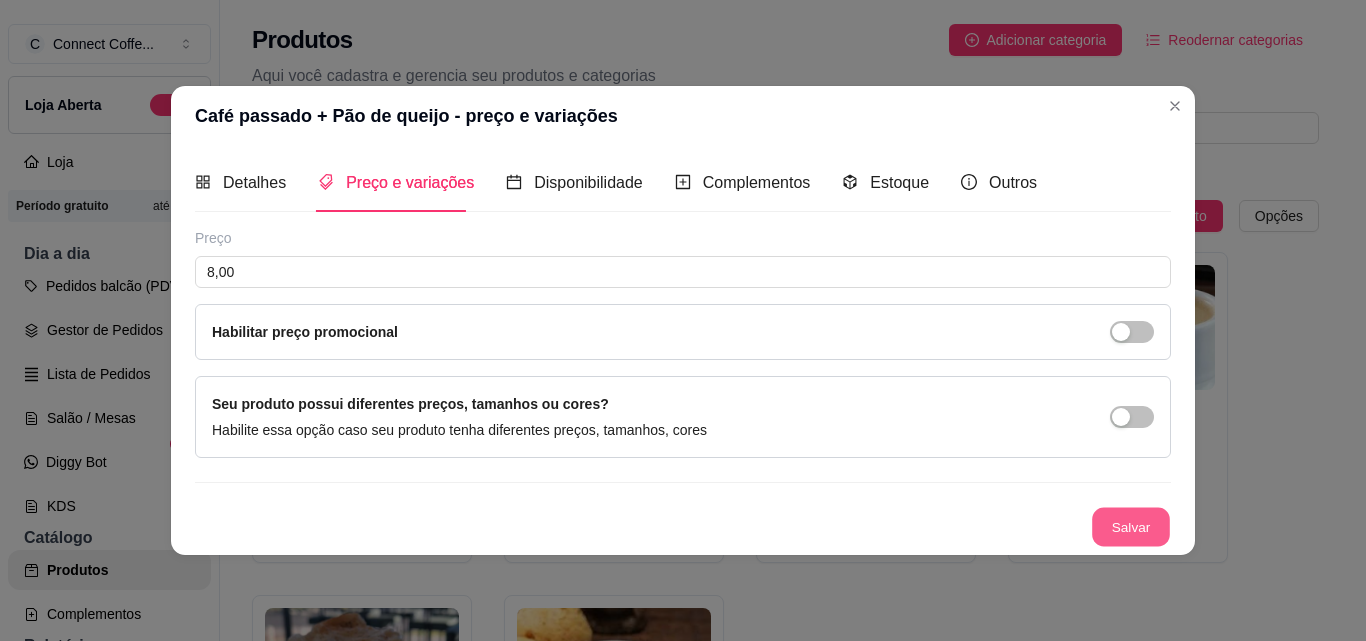 click on "Salvar" at bounding box center (1131, 526) 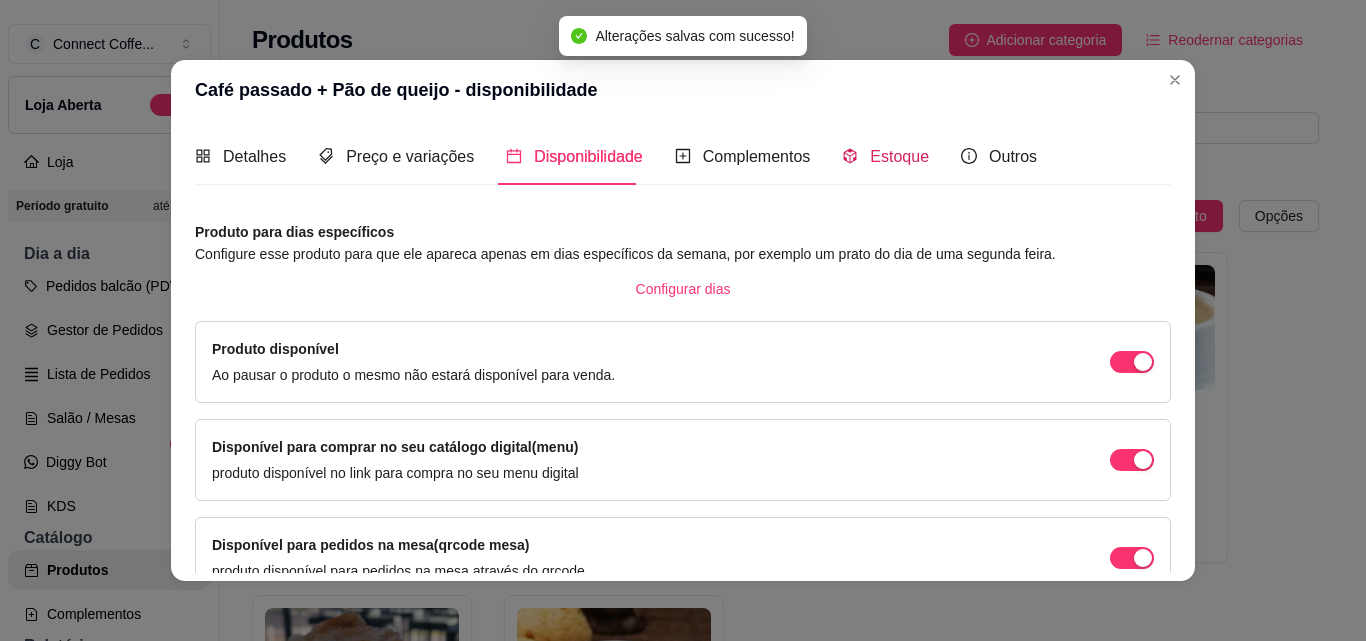 click on "Estoque" at bounding box center [899, 156] 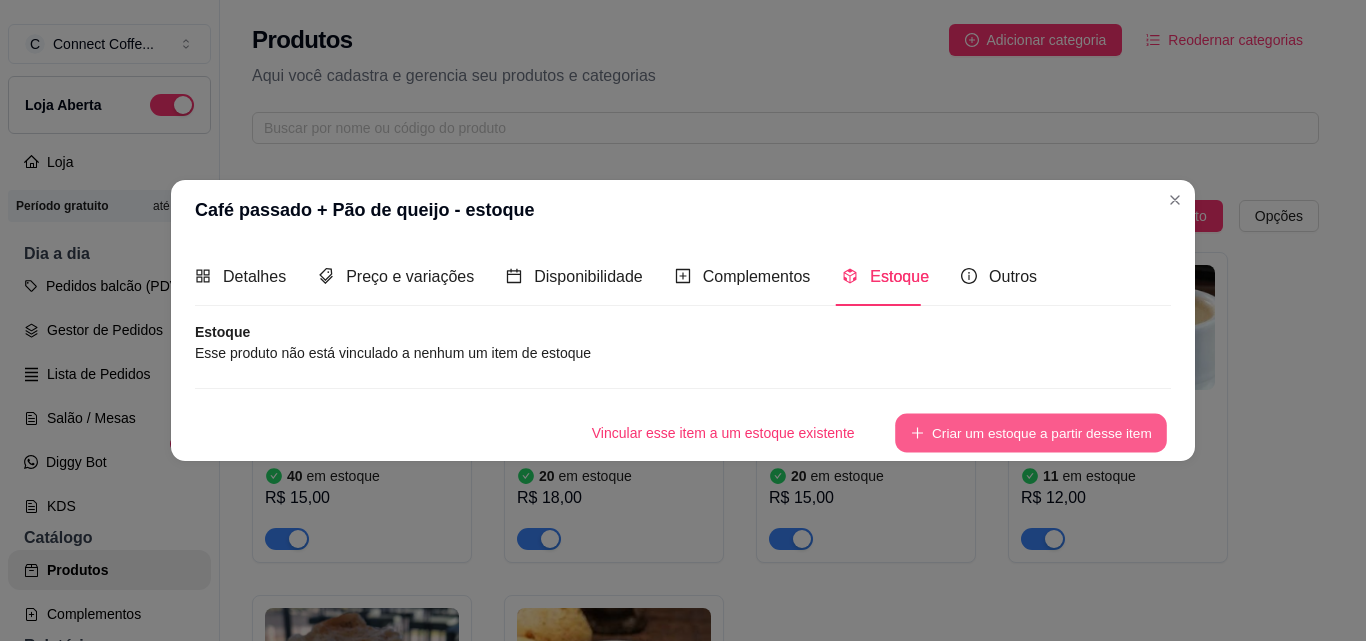 click on "Criar um estoque a partir desse item" at bounding box center [1031, 432] 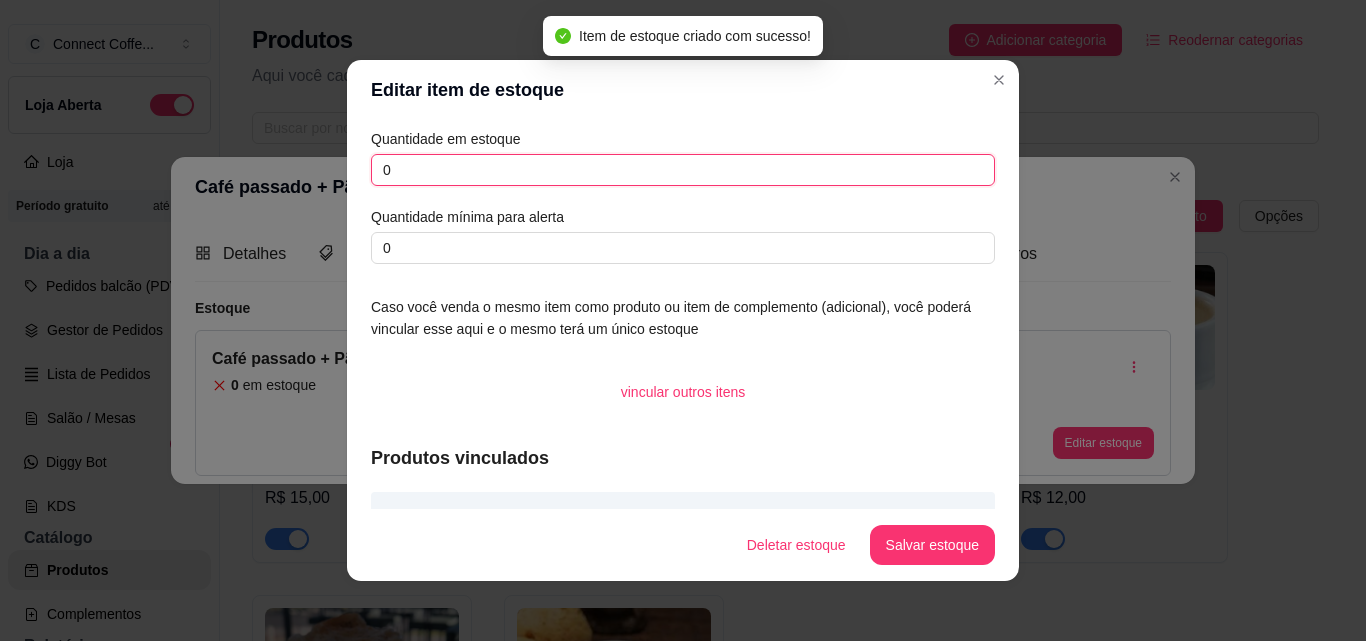 click on "0" at bounding box center [683, 170] 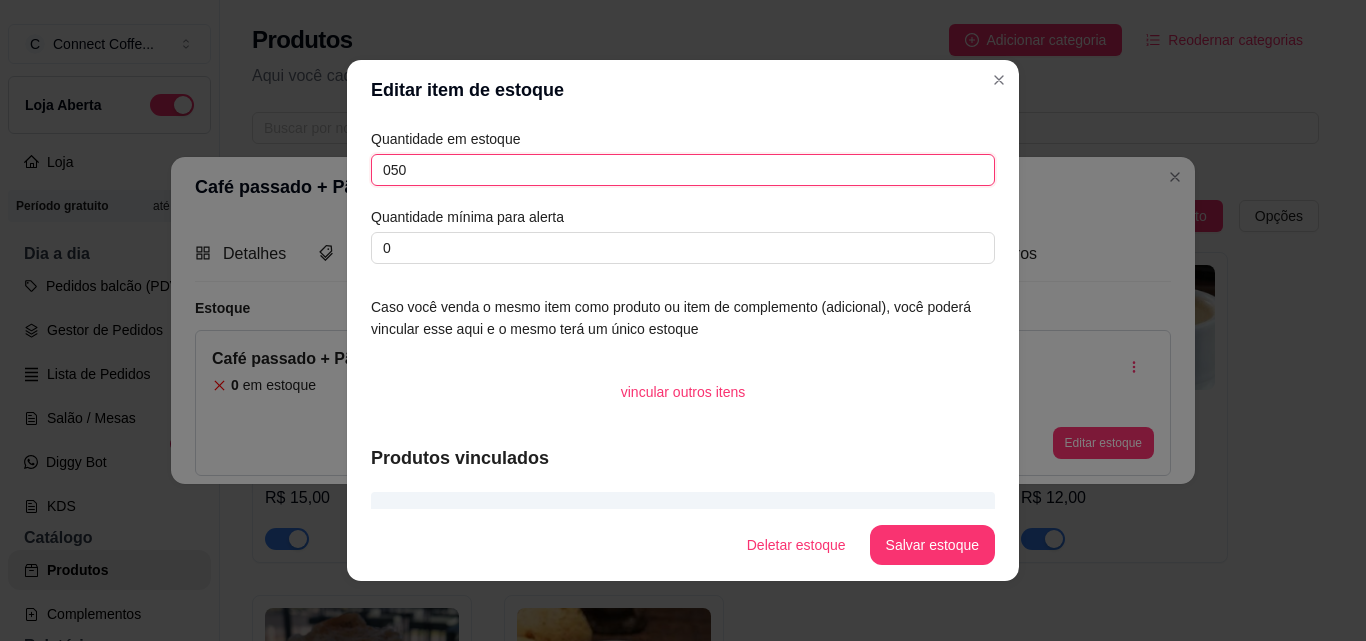 click on "050" at bounding box center [683, 170] 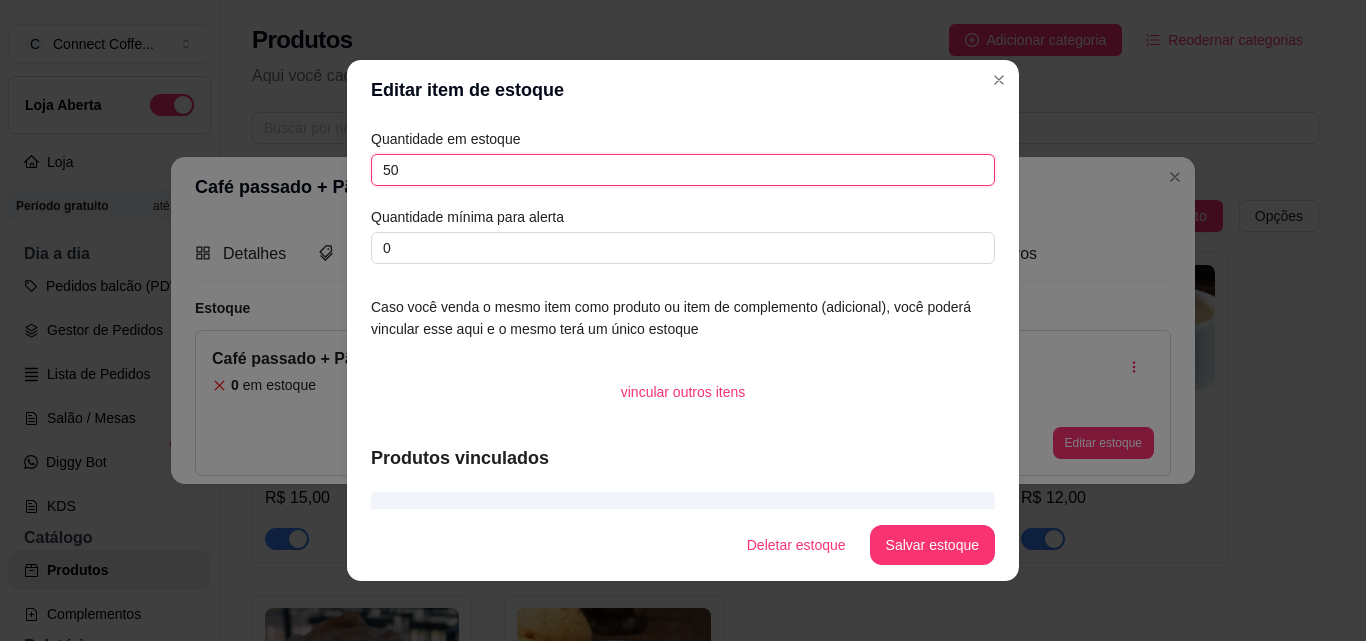 type on "50" 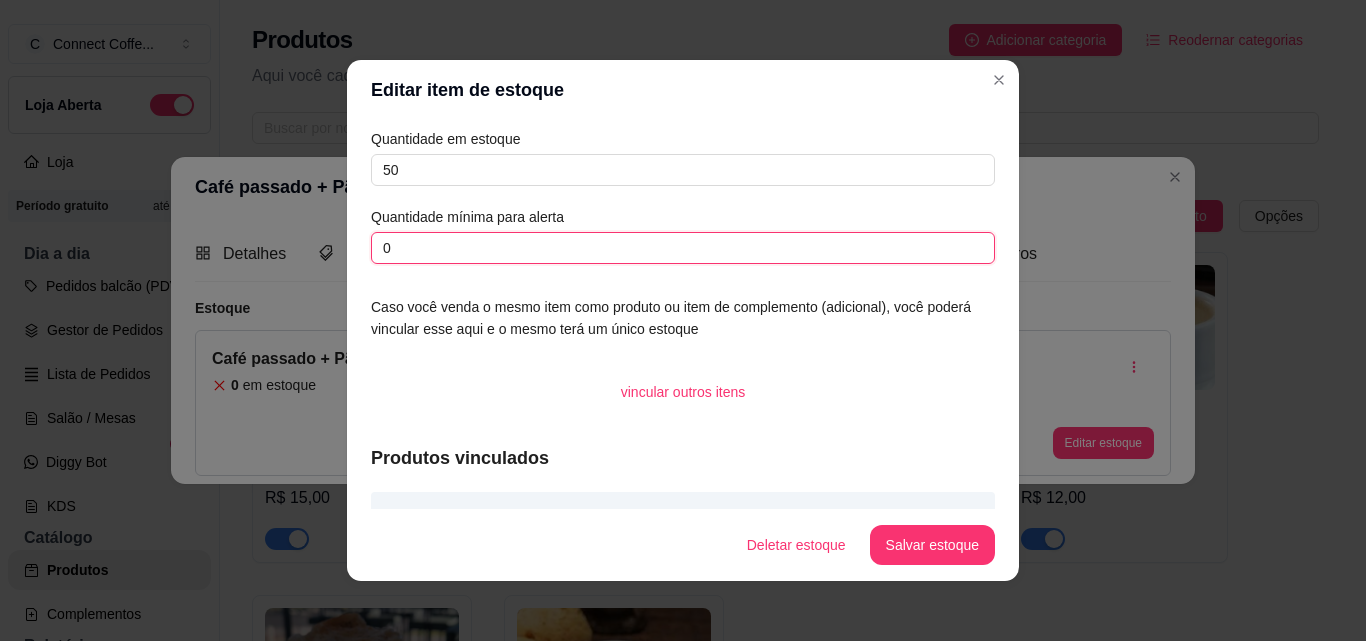 drag, startPoint x: 345, startPoint y: 247, endPoint x: 319, endPoint y: 245, distance: 26.076809 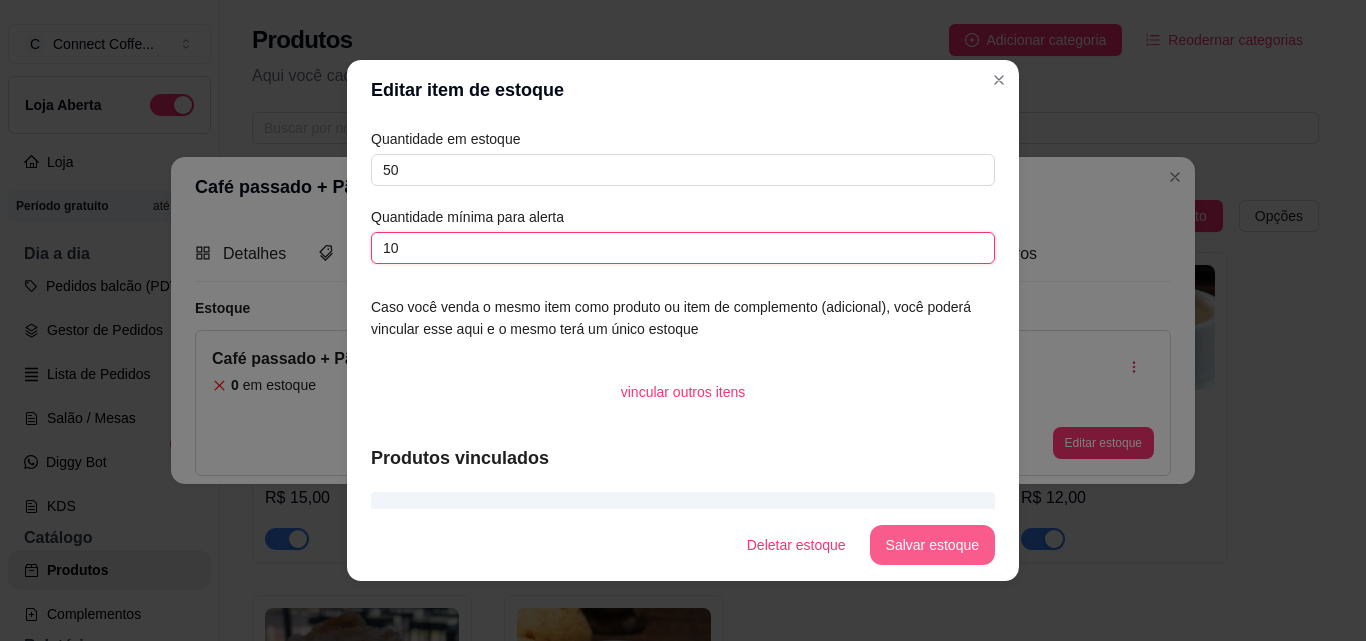 type on "10" 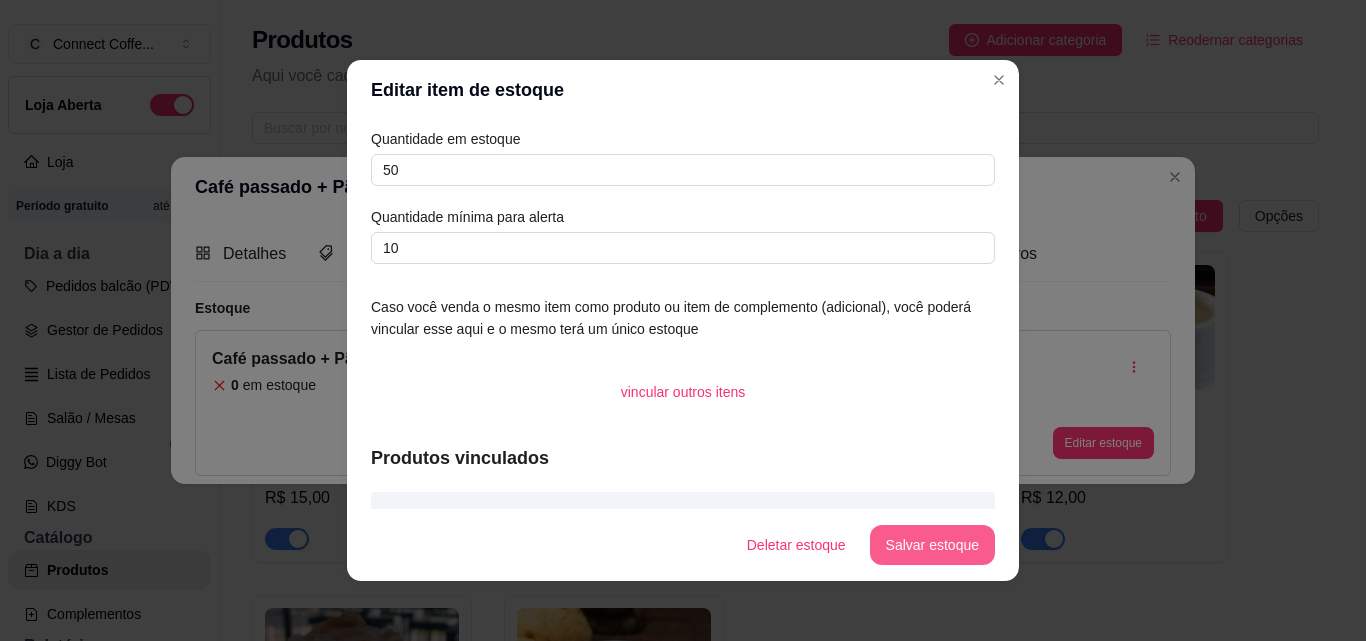 click on "Salvar estoque" at bounding box center [932, 545] 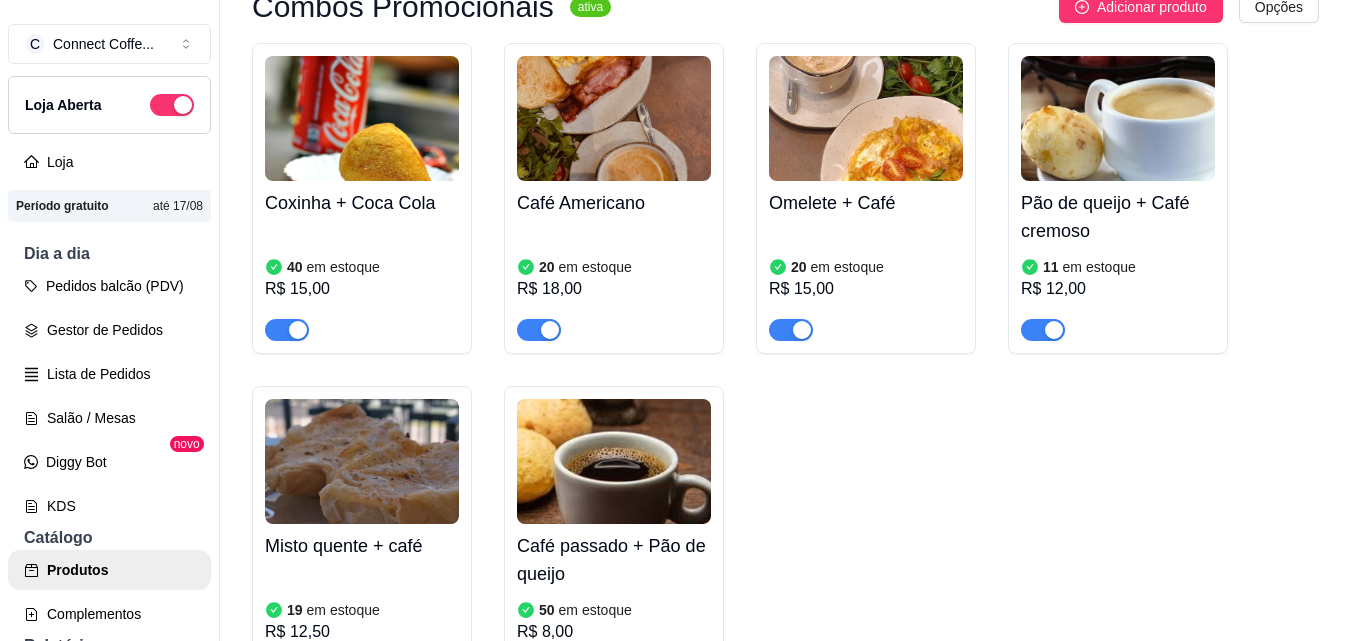 scroll, scrollTop: 100, scrollLeft: 0, axis: vertical 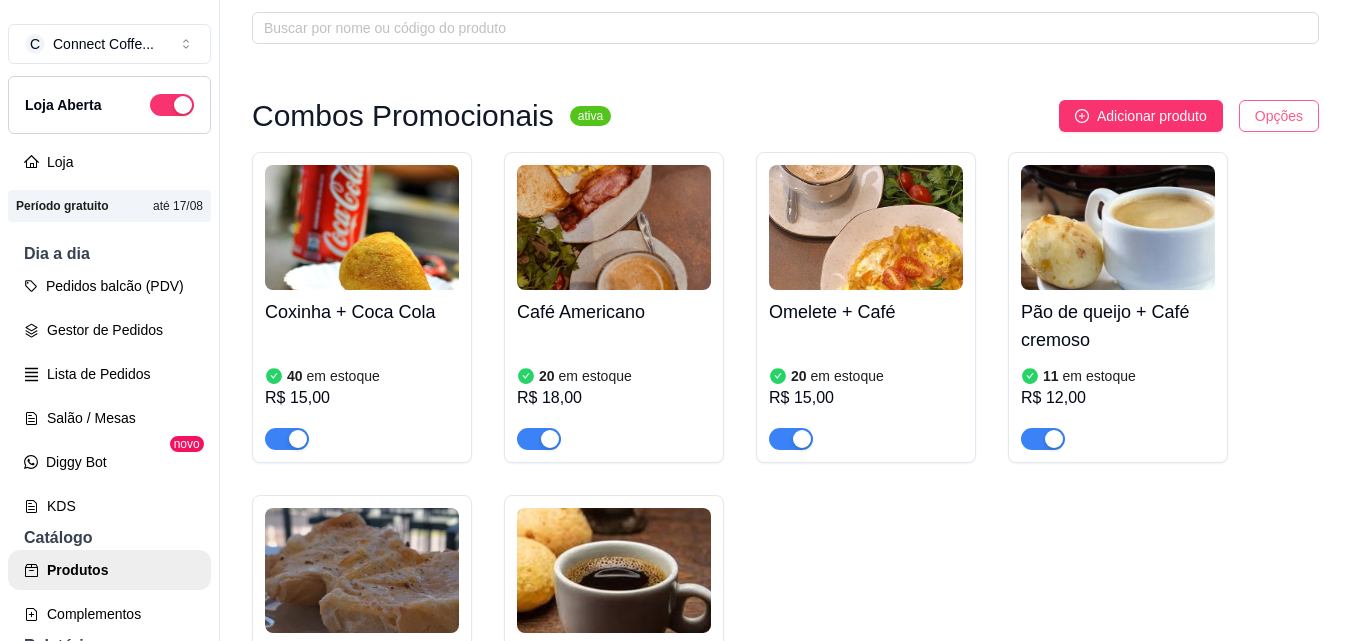 click on "C Connect Coffe ... Loja Aberta Loja Período gratuito até 17/08   Dia a dia Pedidos balcão (PDV) Gestor de Pedidos Lista de Pedidos Salão / Mesas Diggy Bot novo KDS Catálogo Produtos Complementos Relatórios Relatórios de vendas Relatório de clientes Relatório de mesas Relatório de fidelidade novo Gerenciar Entregadores novo Nota Fiscal (NFC-e) Controle de caixa Controle de fiado Cupons Clientes Estoque Configurações Diggy Planos Precisa de ajuda? Sair Produtos Adicionar categoria Reodernar categorias Aqui você cadastra e gerencia seu produtos e categorias Combos Promocionais ativa Adicionar produto Opções Coxinha + Coca Cola   40 em estoque R$ 15,00 Café Americano   20 em estoque R$ 18,00 Omelete + Café   20 em estoque R$ 15,00 Pão de queijo + Café cremoso   11 em estoque R$ 12,00 Misto quente + café   19 em estoque R$ 12,50 Café passado + Pão de queijo   50 em estoque R$ 8,00 Salgados  ativa Adicionar produto Opções Pão de queijo   11 em estoque R$ 3,99 Coxinha   40 em estoque" at bounding box center (675, 320) 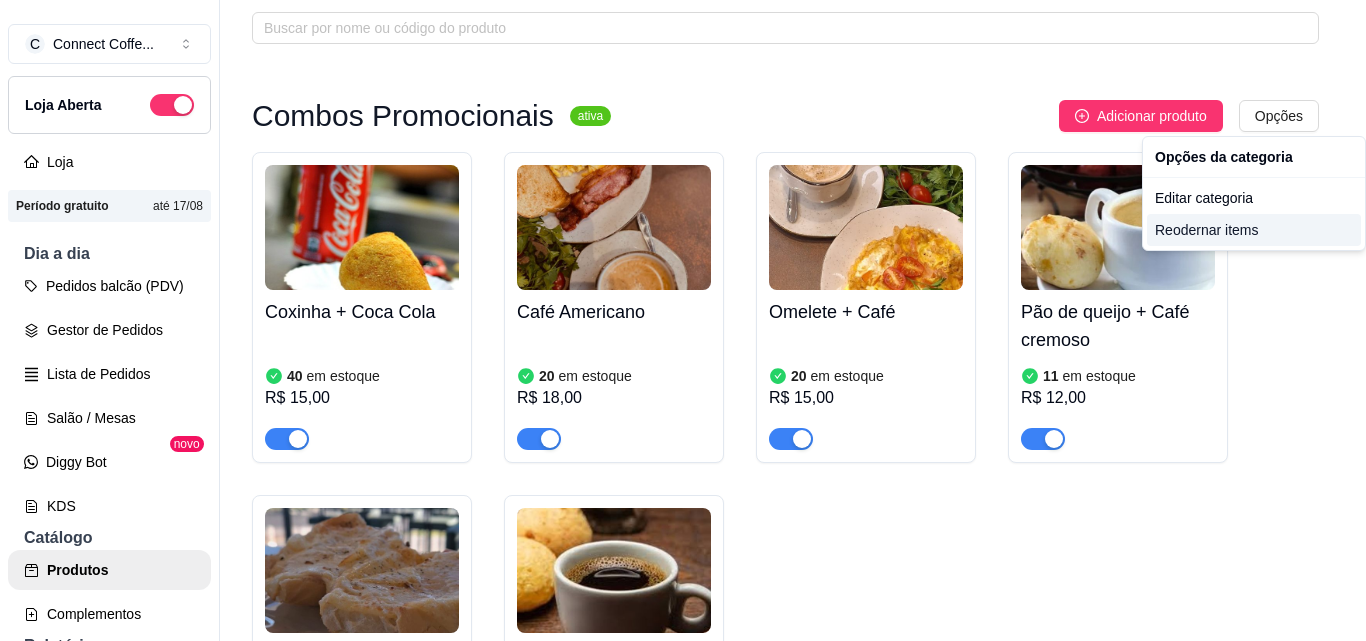 click on "Reodernar items" at bounding box center [1254, 230] 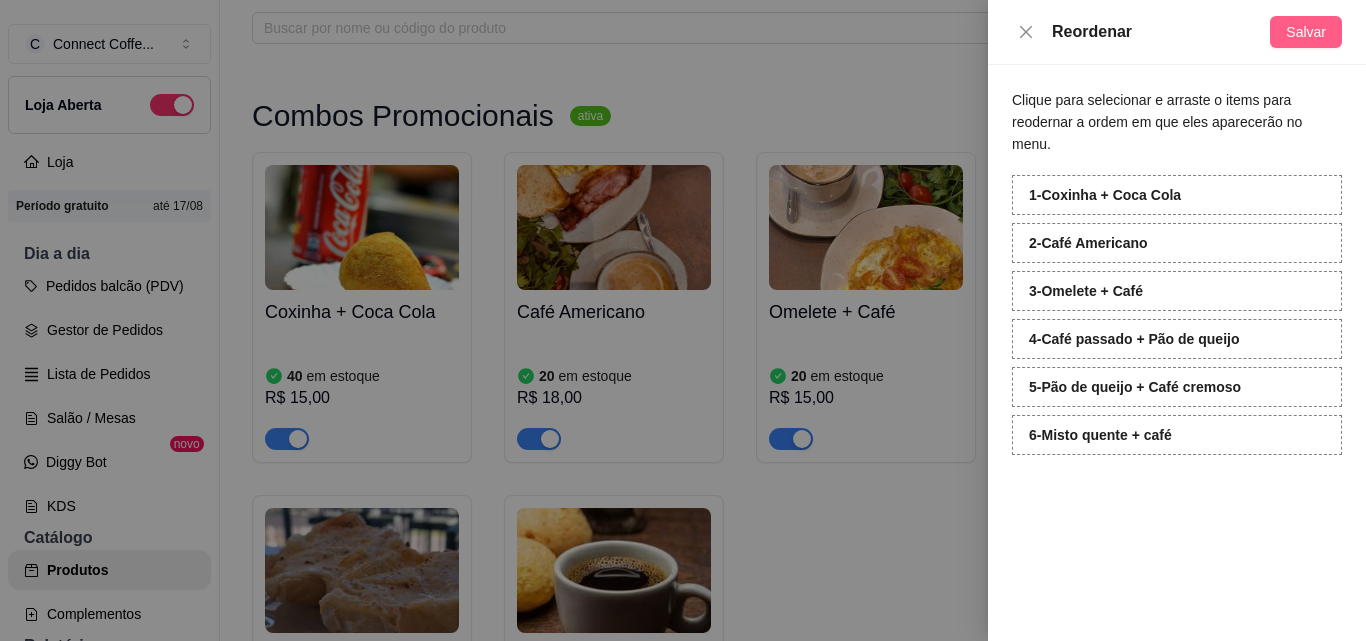 click on "Salvar" at bounding box center [1306, 32] 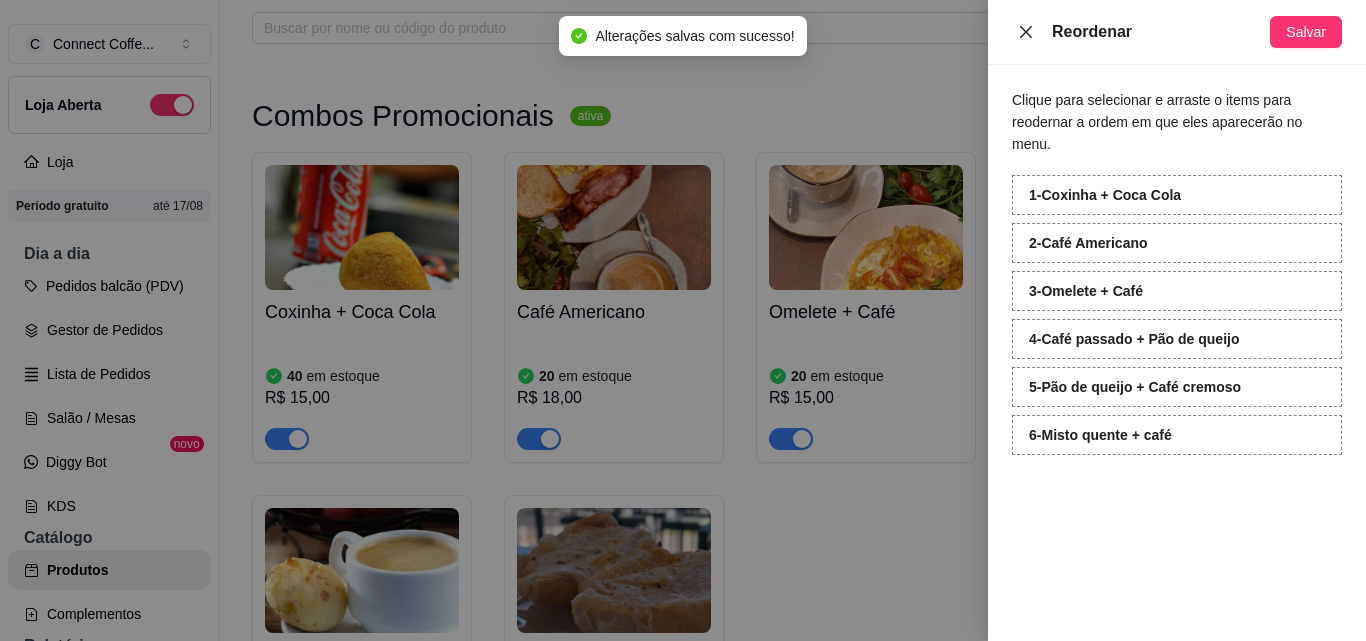 click 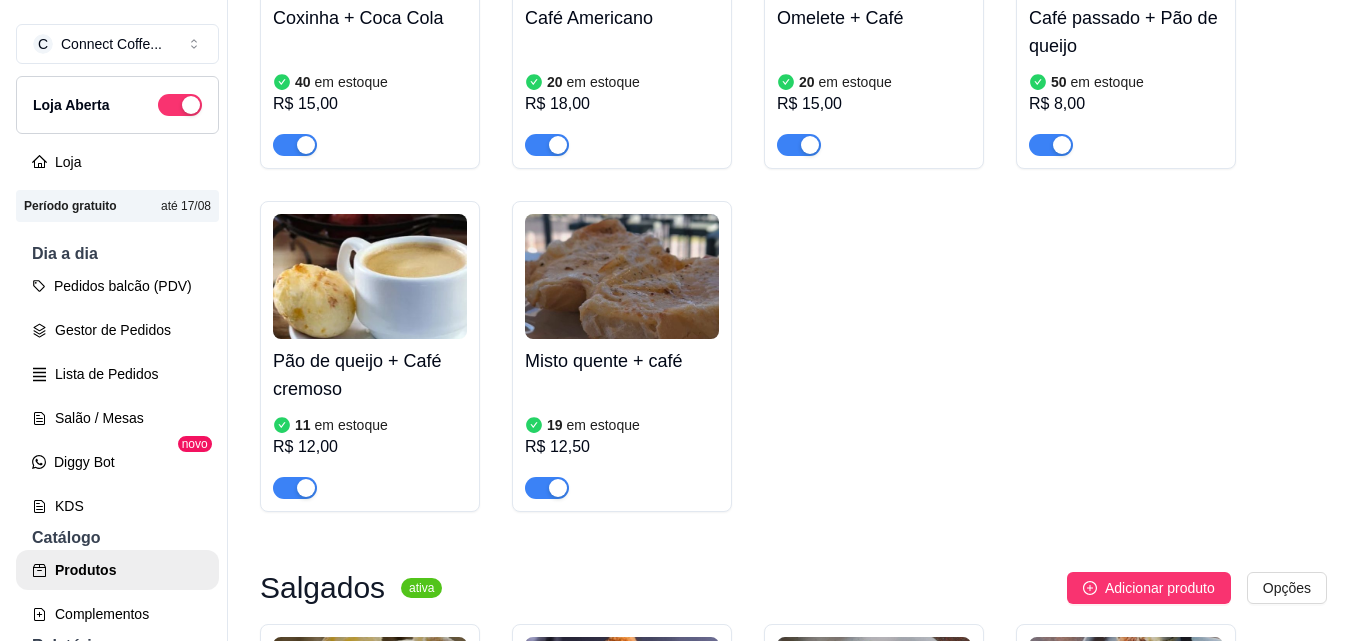 scroll, scrollTop: 400, scrollLeft: 0, axis: vertical 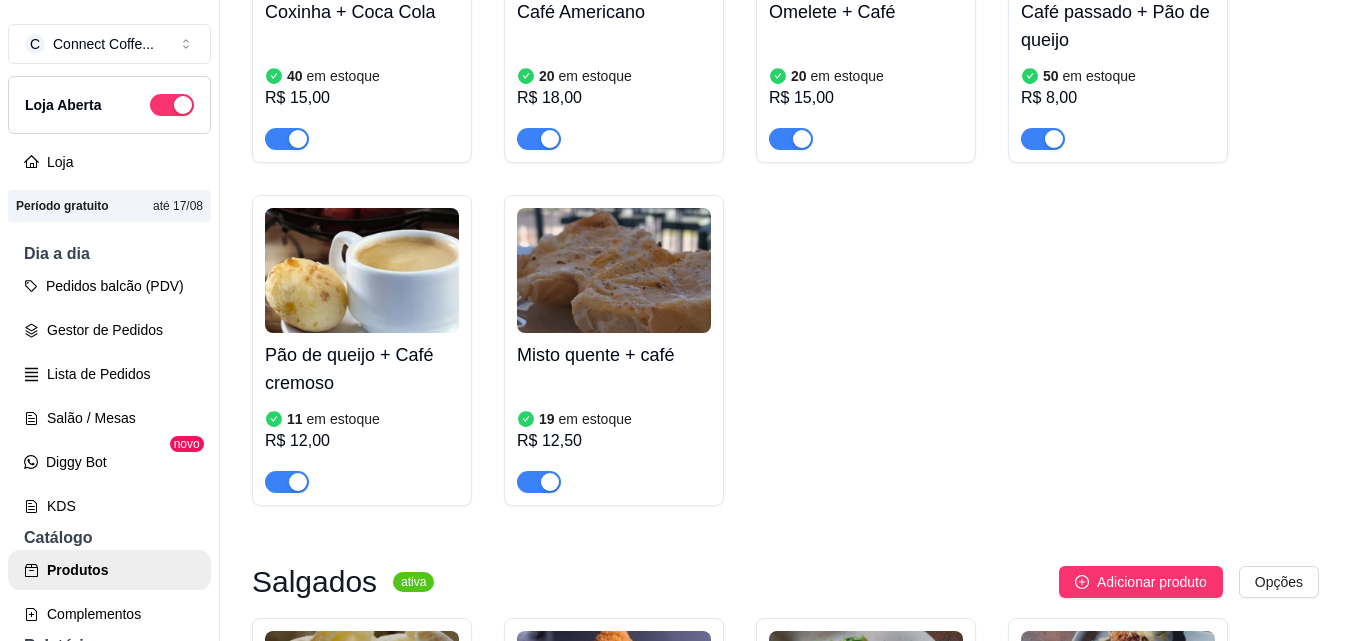 click at bounding box center (362, 270) 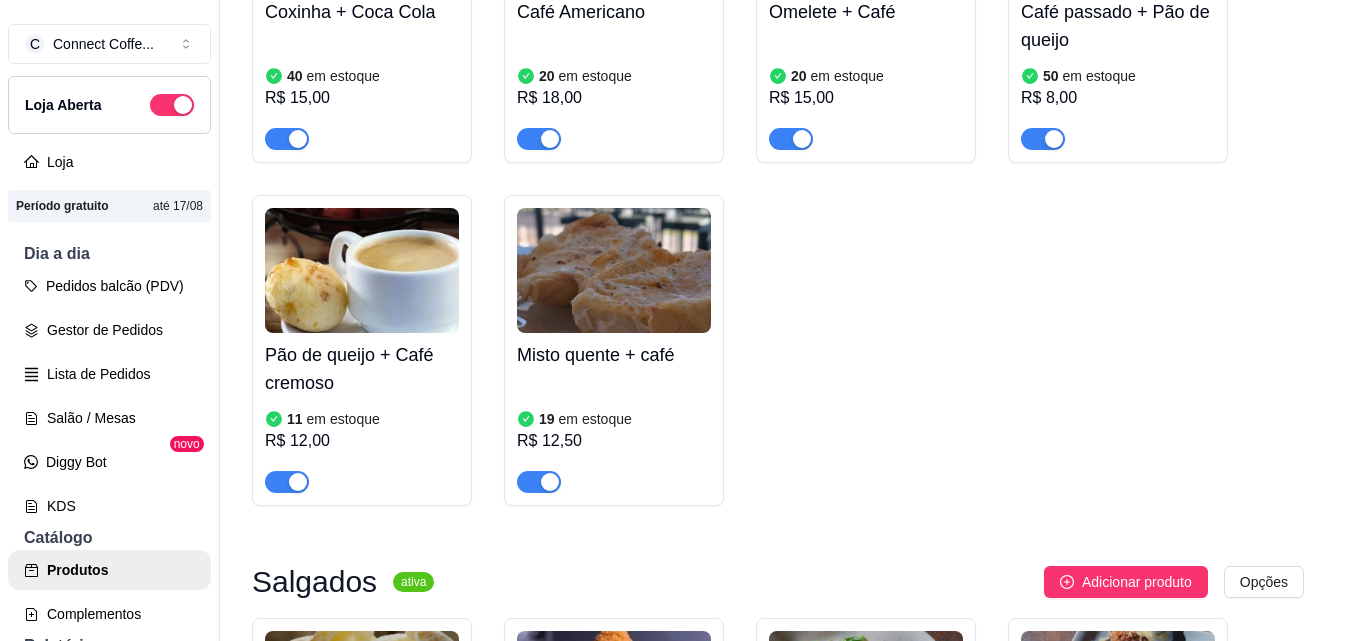 type 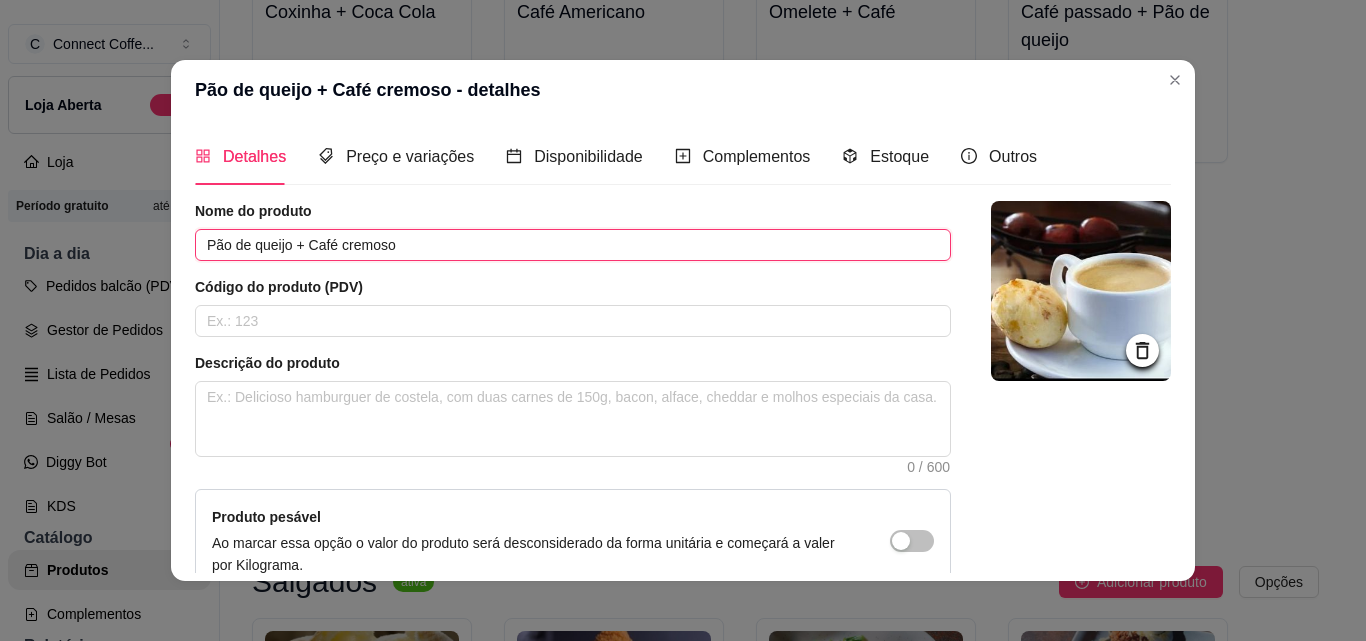drag, startPoint x: 303, startPoint y: 245, endPoint x: 428, endPoint y: 246, distance: 125.004 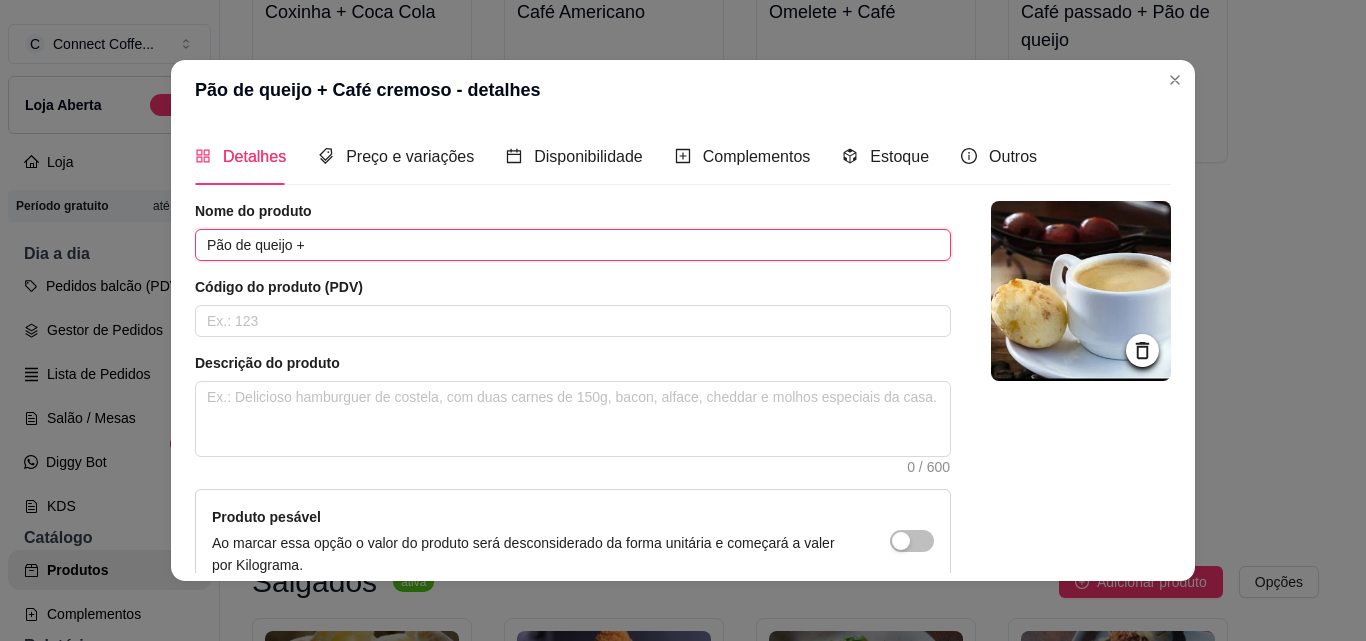 click on "Pão de queijo +" at bounding box center [573, 245] 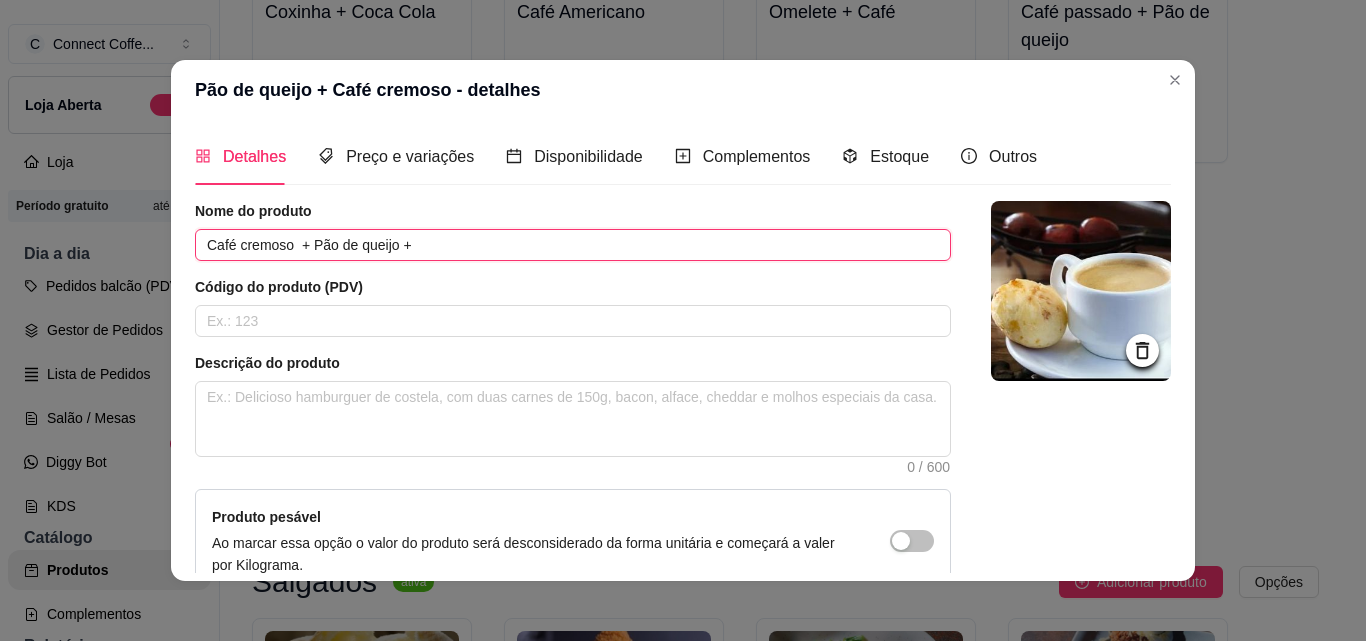 click on "Café cremoso  + Pão de queijo +" at bounding box center [573, 245] 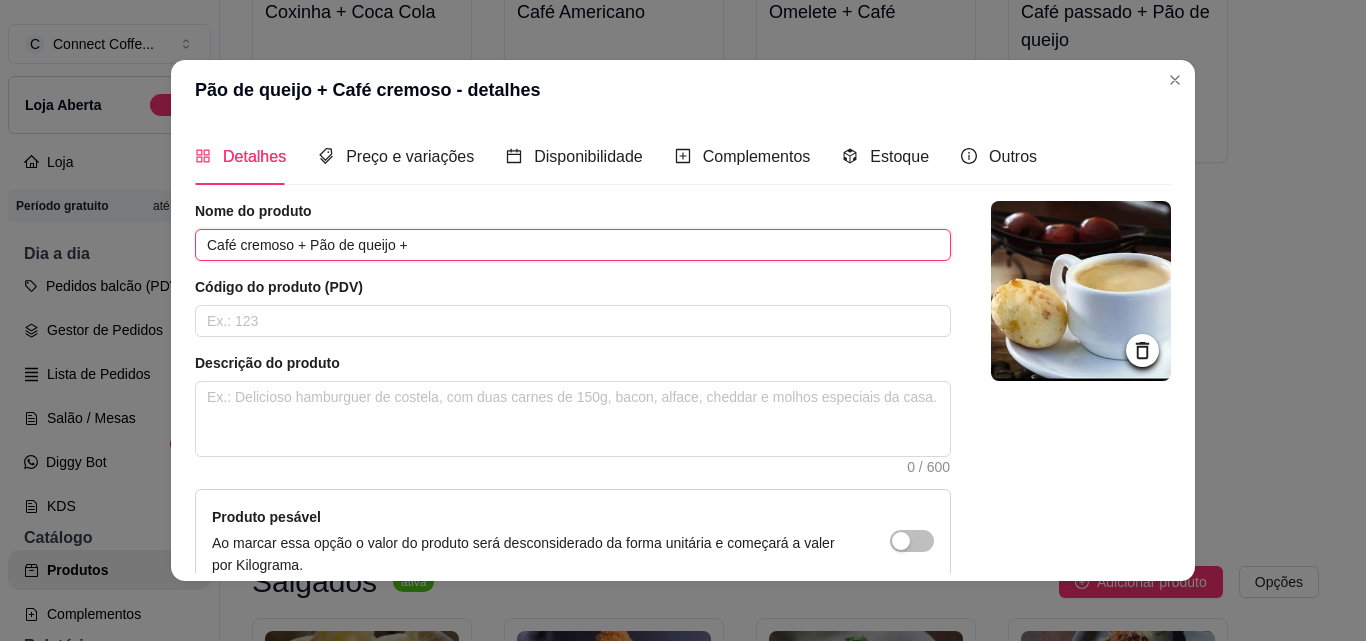 click on "Café cremoso + Pão de queijo +" at bounding box center [573, 245] 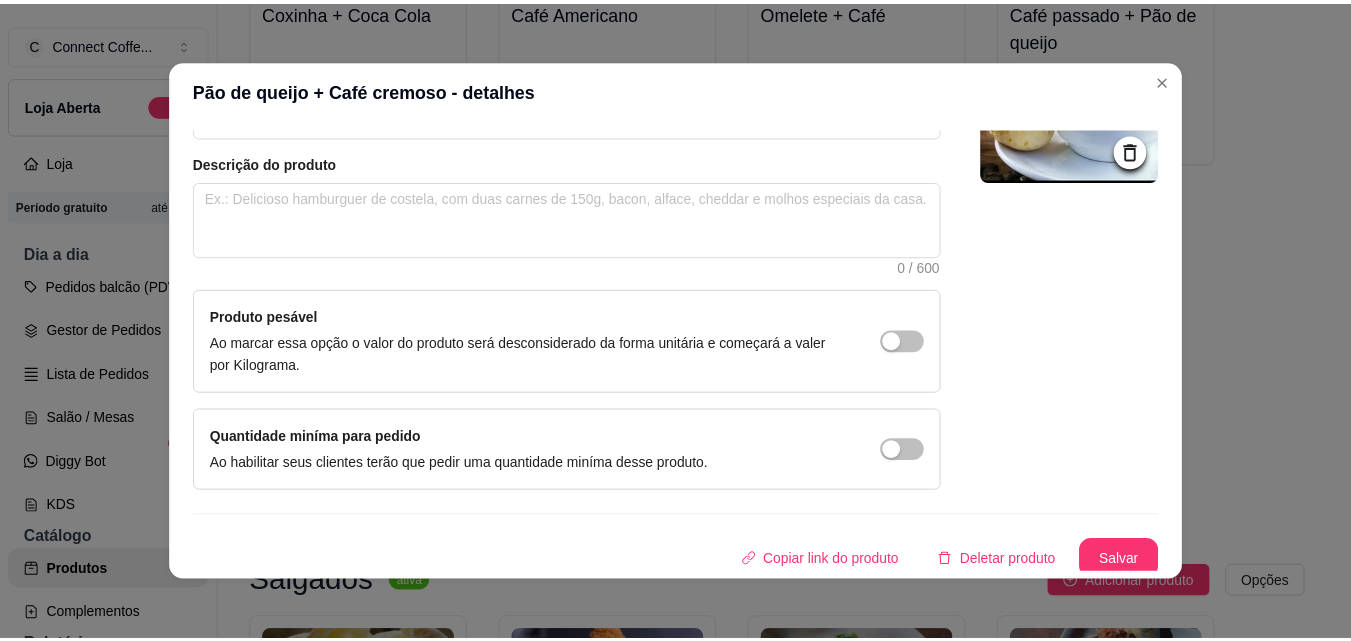scroll, scrollTop: 207, scrollLeft: 0, axis: vertical 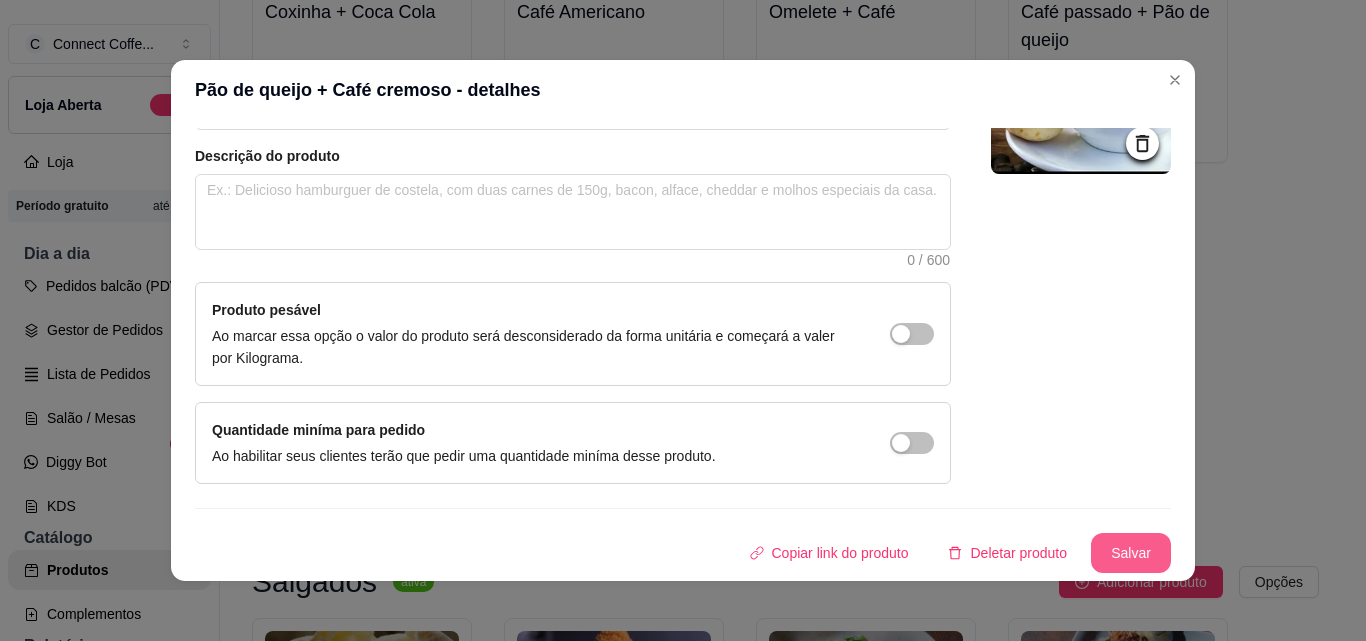 type on "Café cremoso + Pão de queijo" 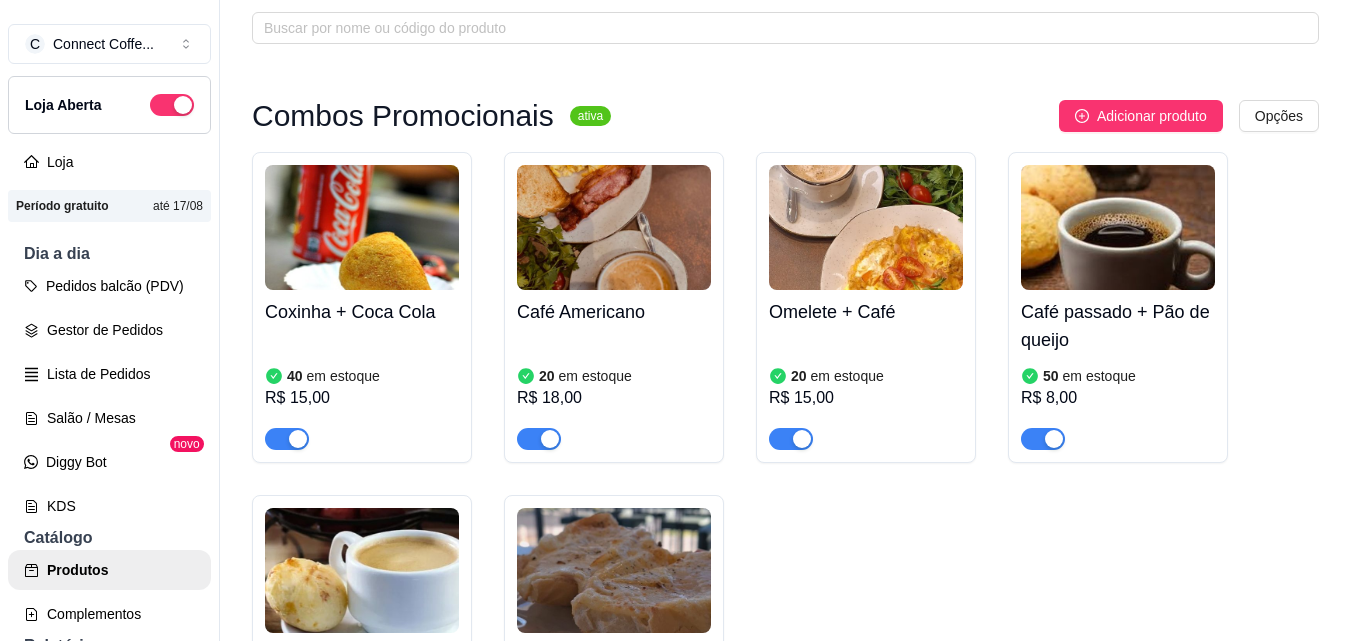scroll, scrollTop: 200, scrollLeft: 0, axis: vertical 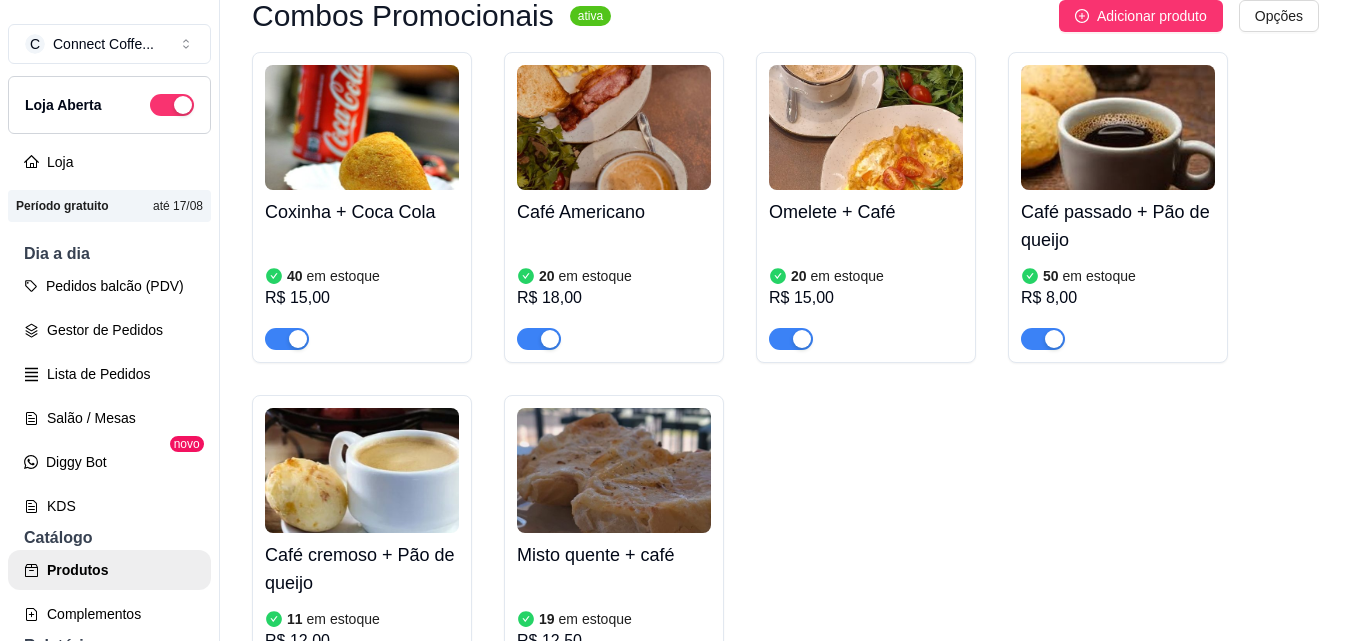 click at bounding box center [362, 470] 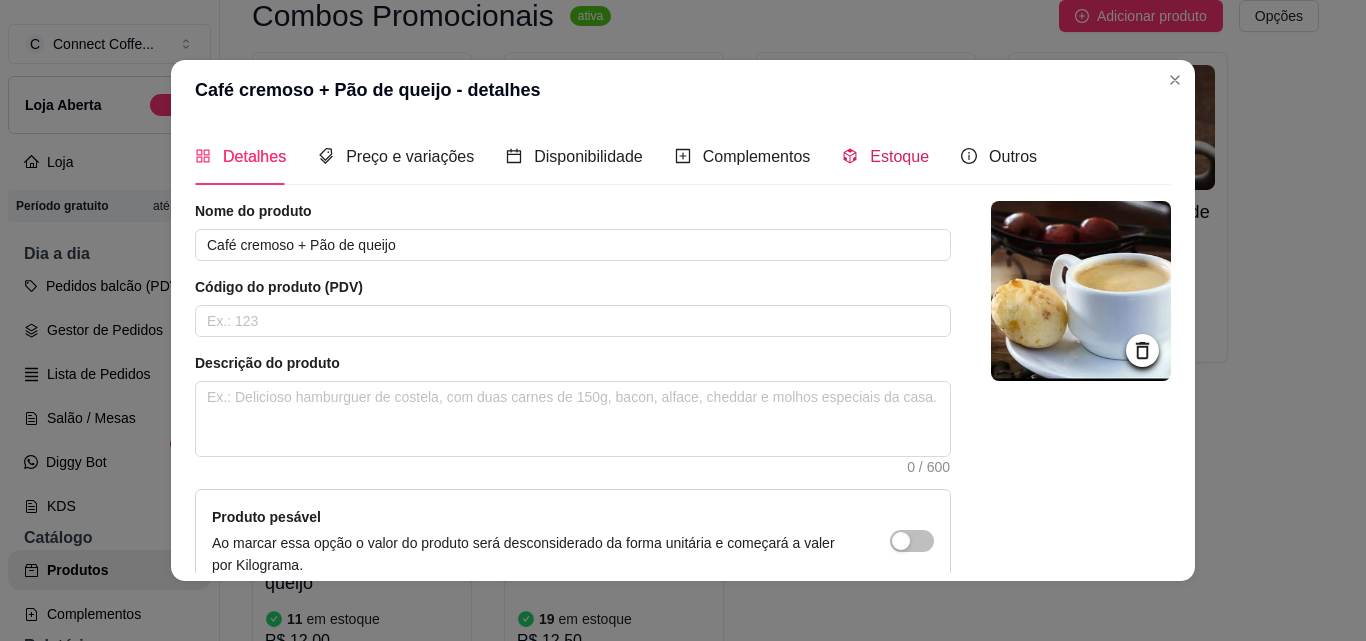 click on "Estoque" at bounding box center (899, 156) 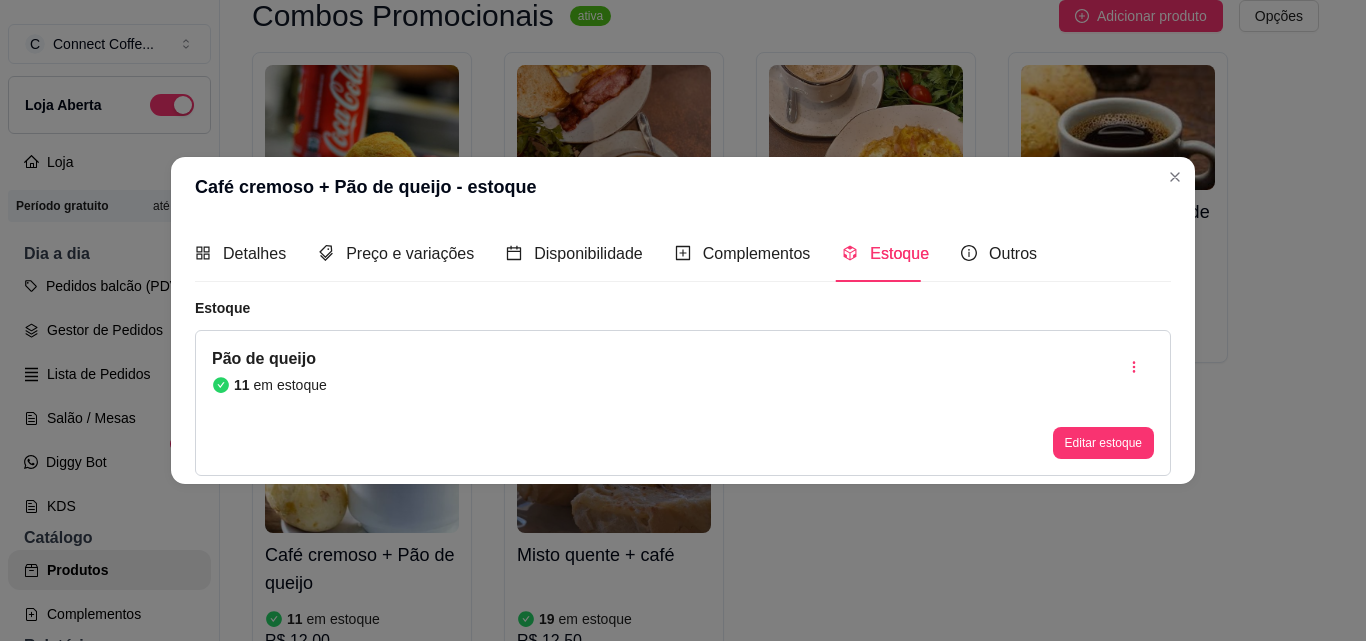 type 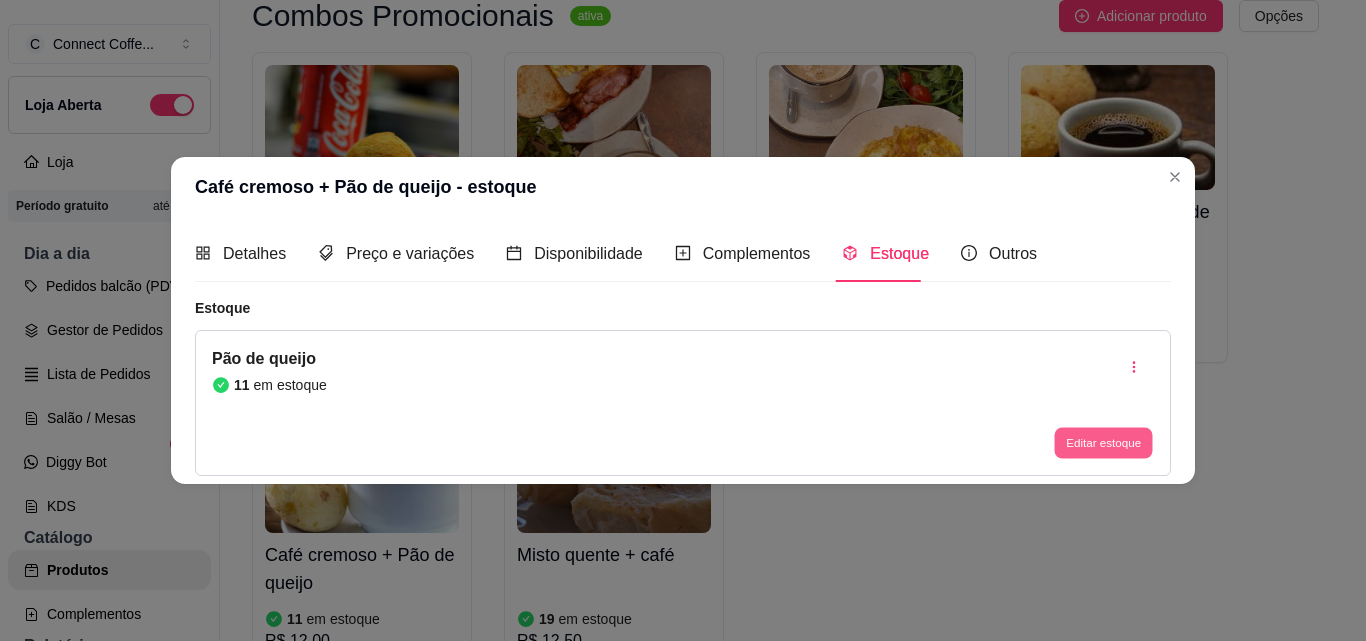 click on "Editar estoque" at bounding box center (1103, 443) 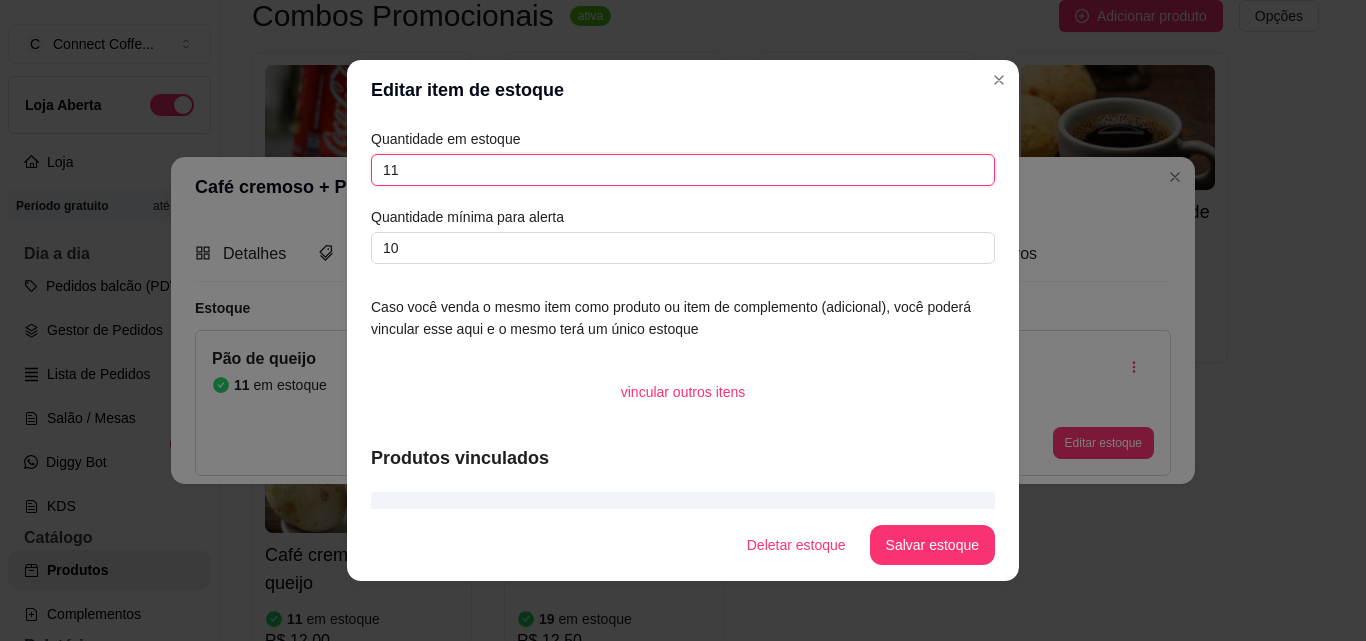 drag, startPoint x: 420, startPoint y: 166, endPoint x: 184, endPoint y: 165, distance: 236.00212 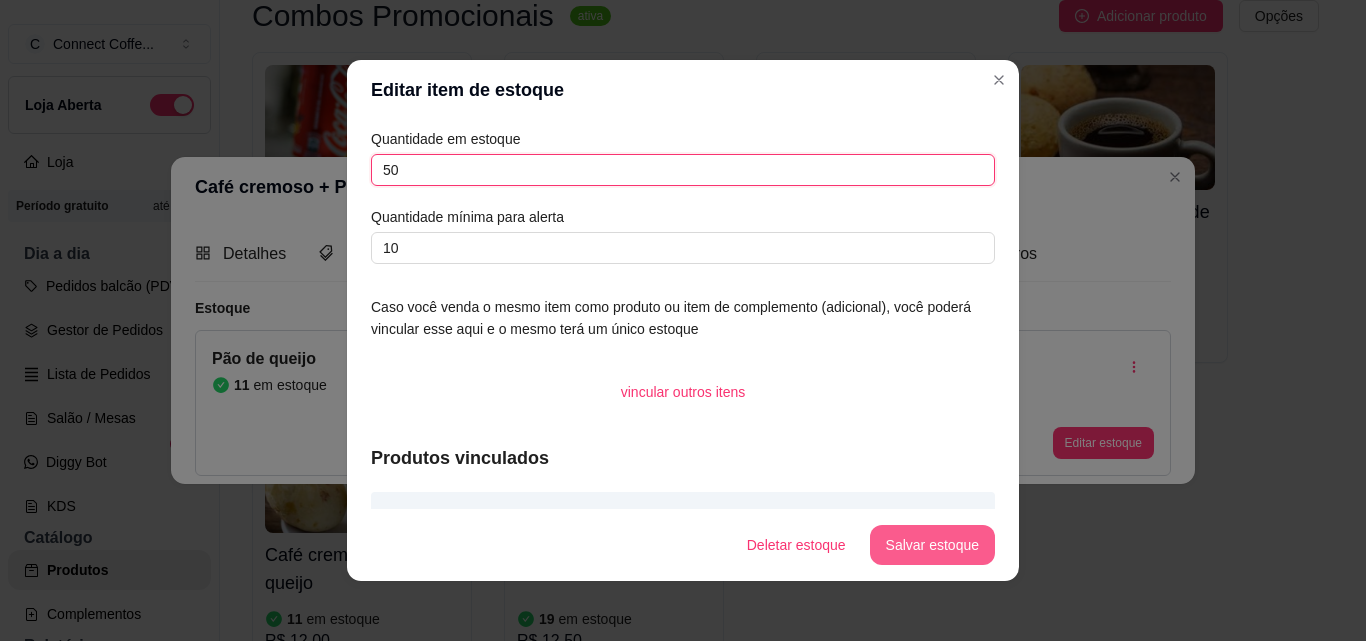 type on "50" 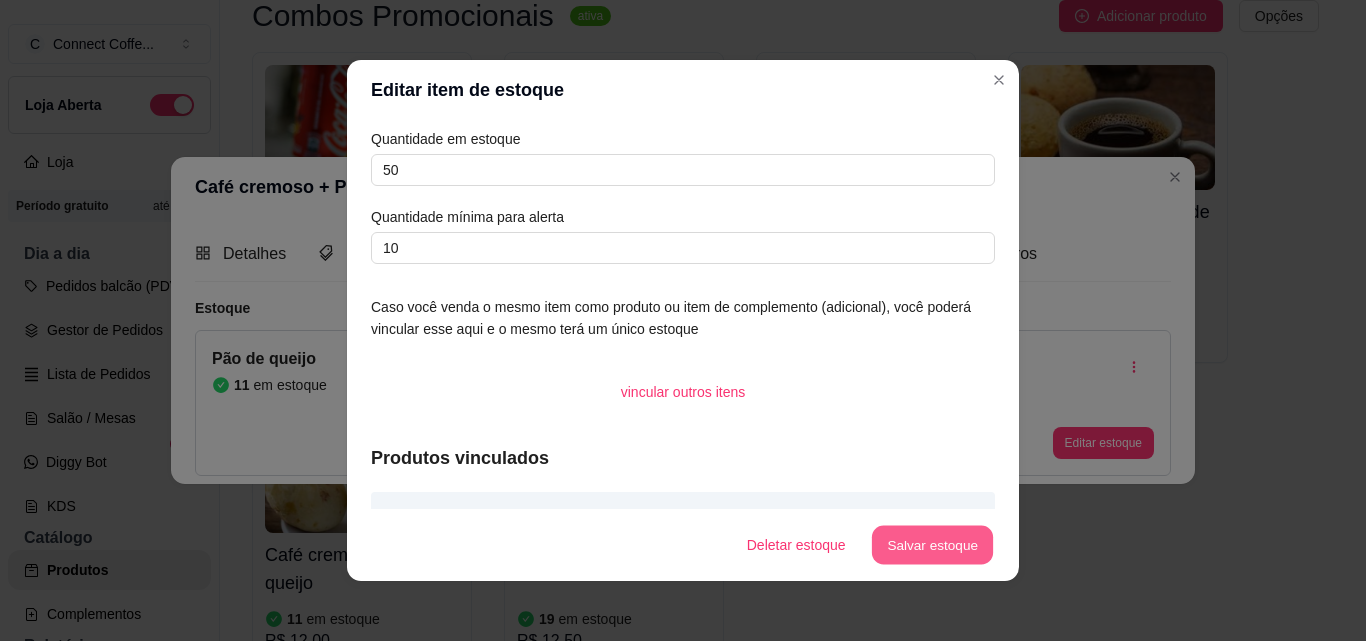 click on "Salvar estoque" at bounding box center (932, 545) 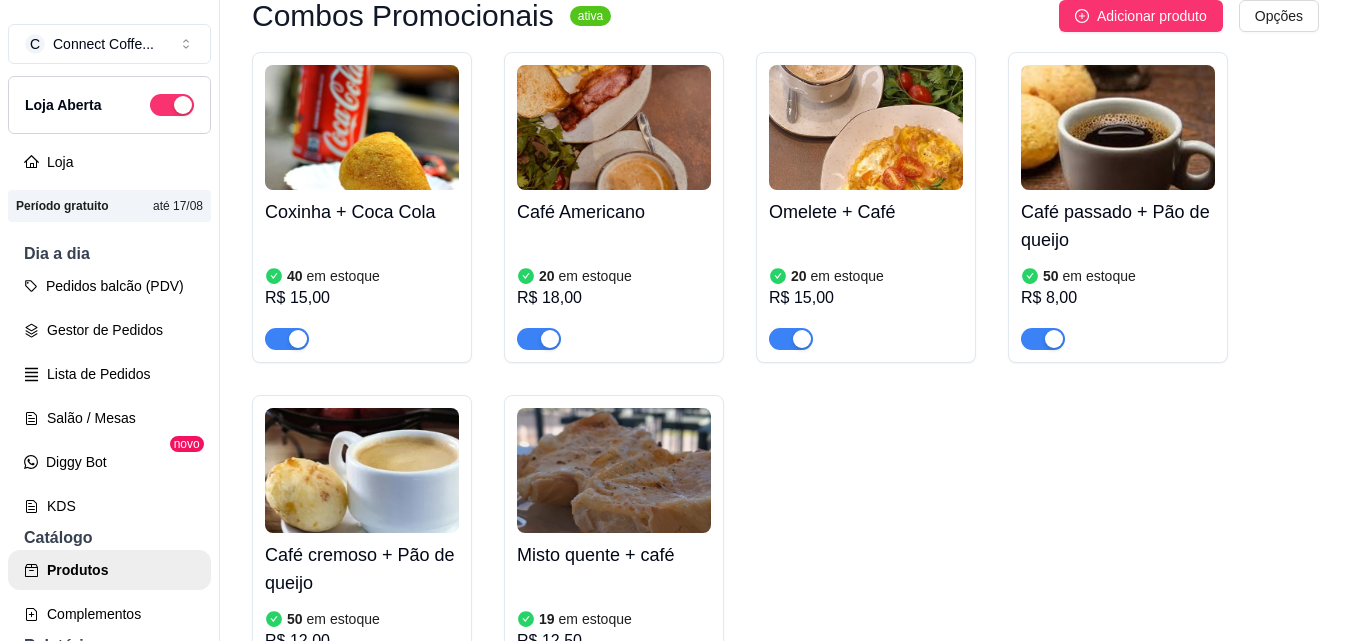 click on "Coxinha + Coca Cola   40 em estoque R$ 15,00 Café Americano   20 em estoque R$ 18,00 Omelete + Café   20 em estoque R$ 15,00 Café passado + Pão de queijo   50 em estoque R$ 8,00 Café cremoso + Pão de queijo   50 em estoque R$ 12,00 Misto quente + café   19 em estoque R$ 12,50" at bounding box center (785, 379) 